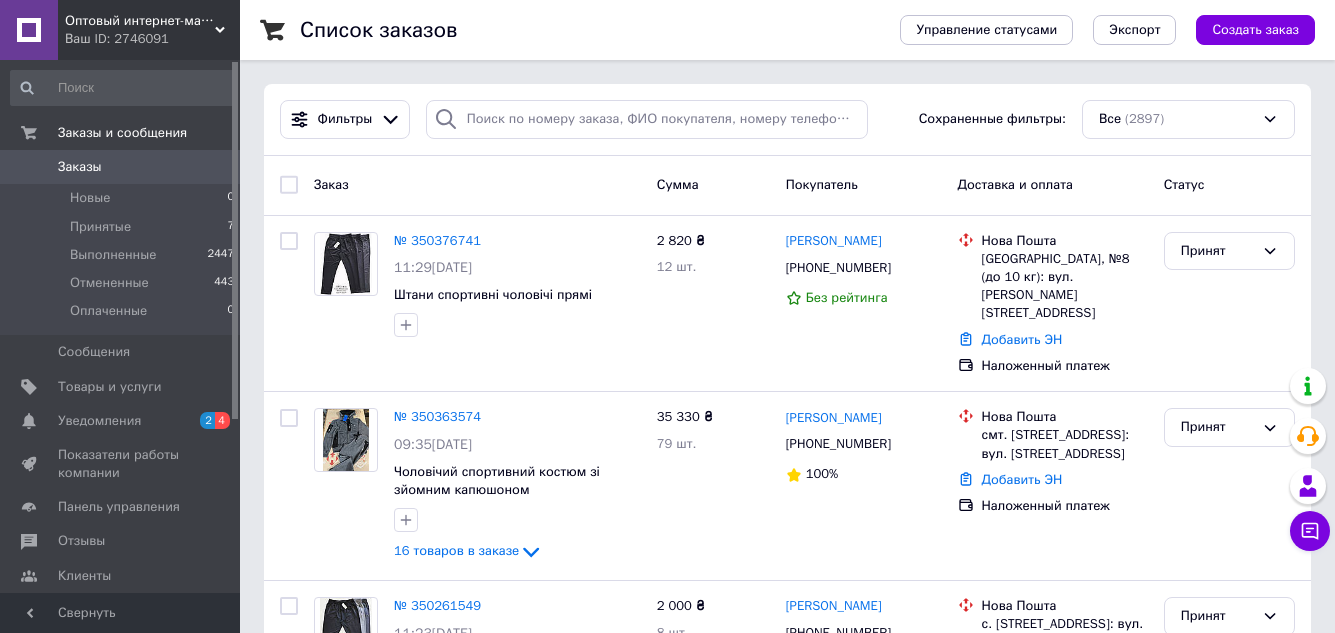 click on "4" at bounding box center (222, 420) 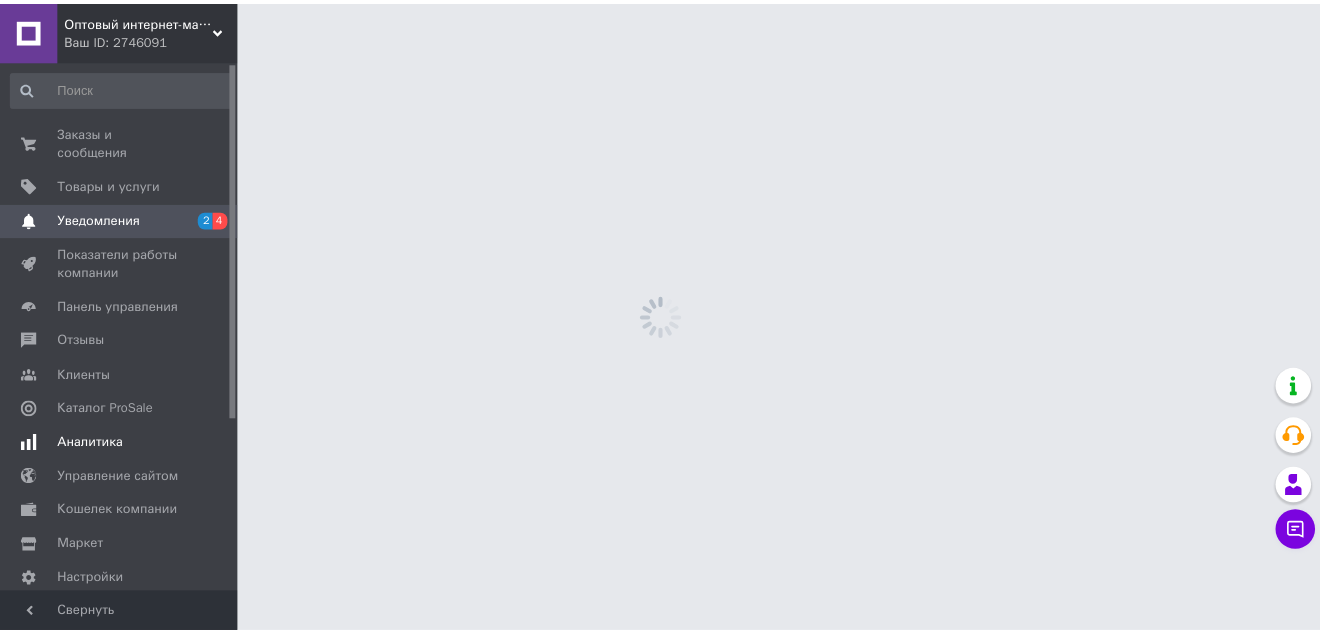 scroll, scrollTop: 0, scrollLeft: 0, axis: both 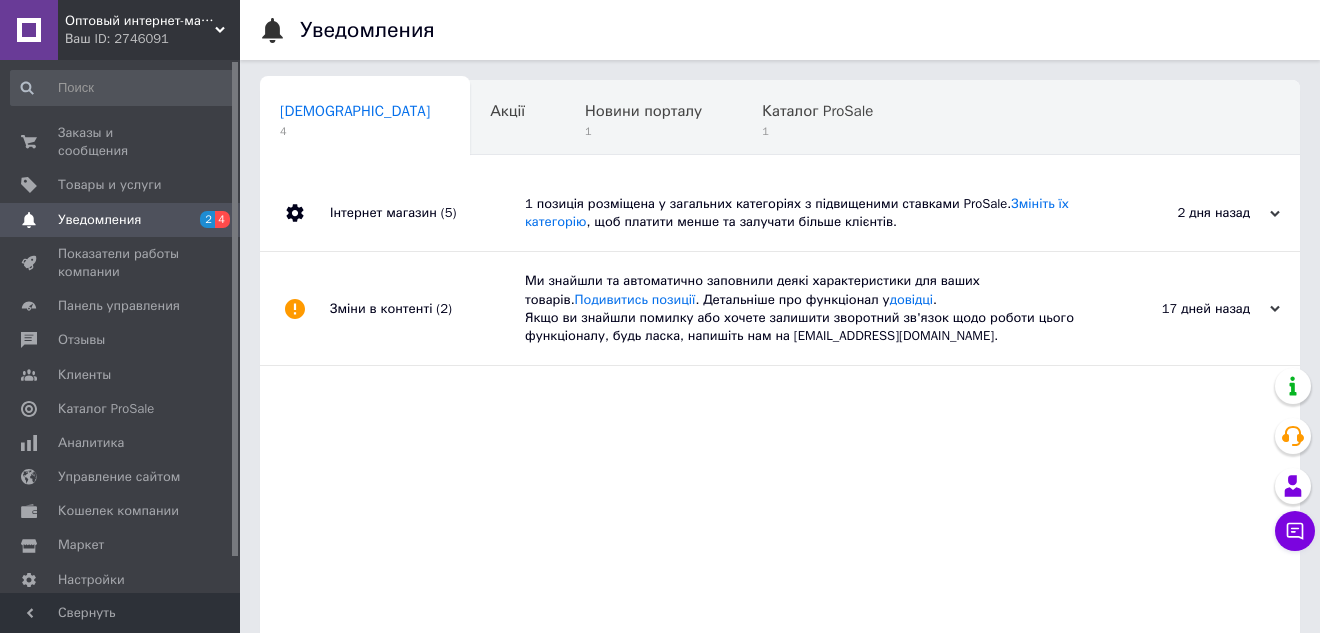 click on "4" at bounding box center (222, 219) 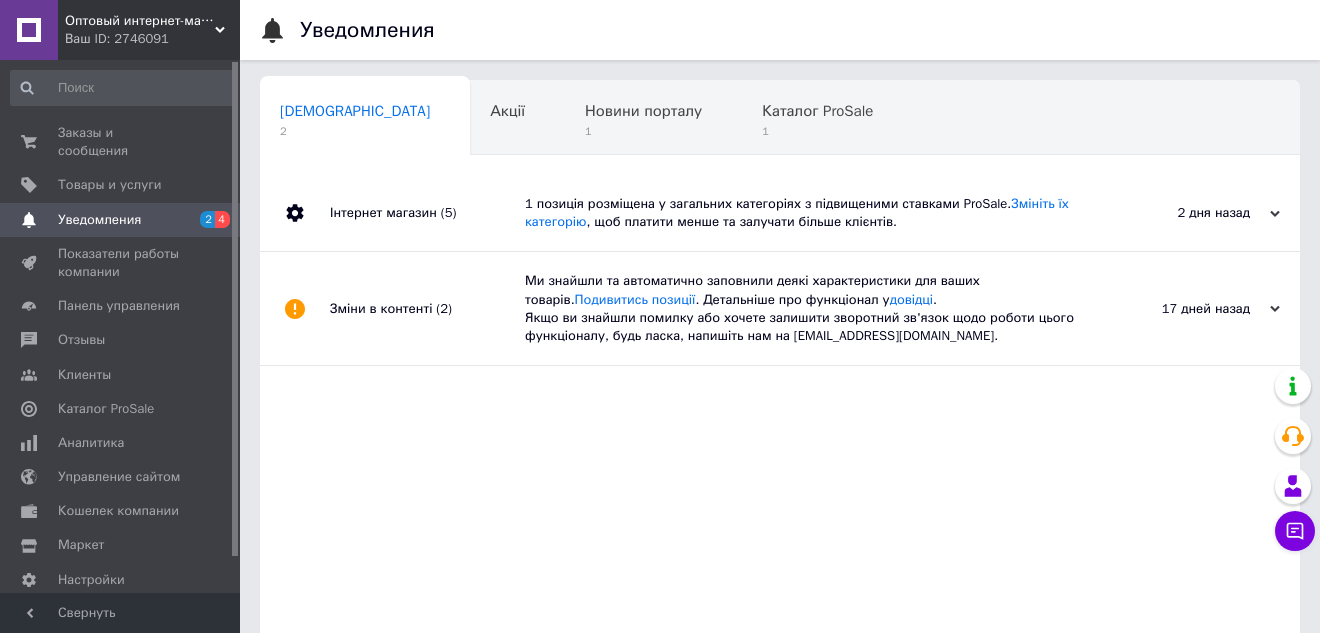 click on "Уведомления" at bounding box center (121, 220) 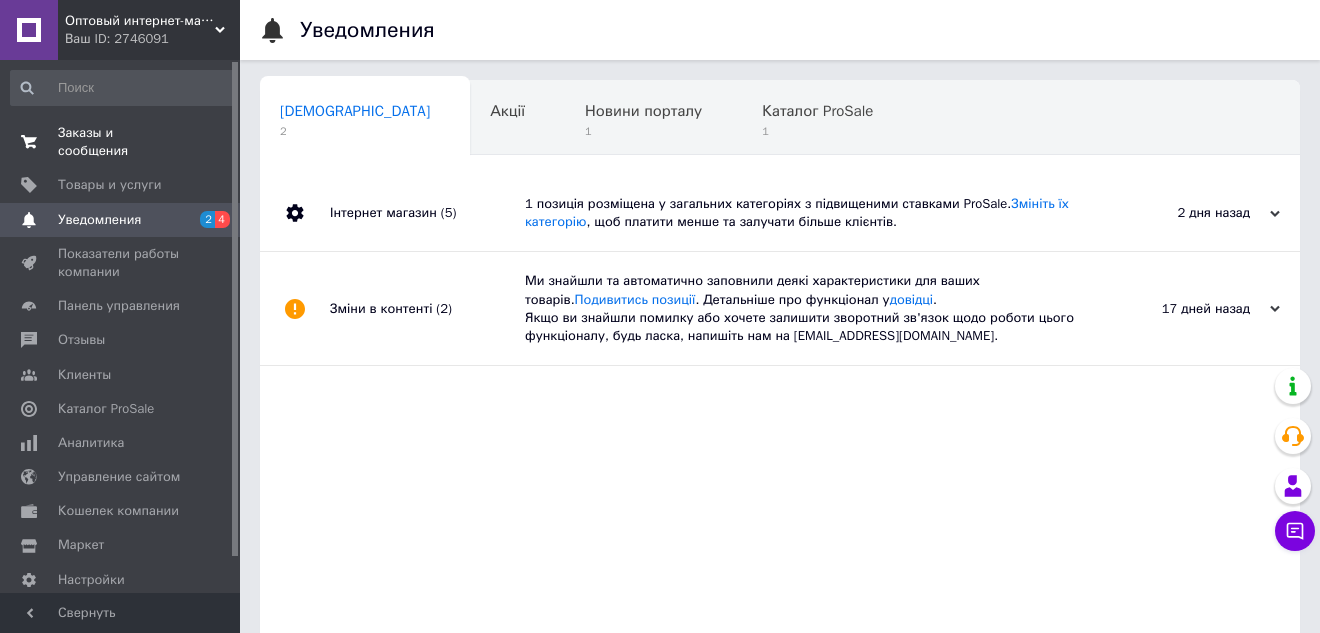 click on "Заказы и сообщения" at bounding box center (121, 142) 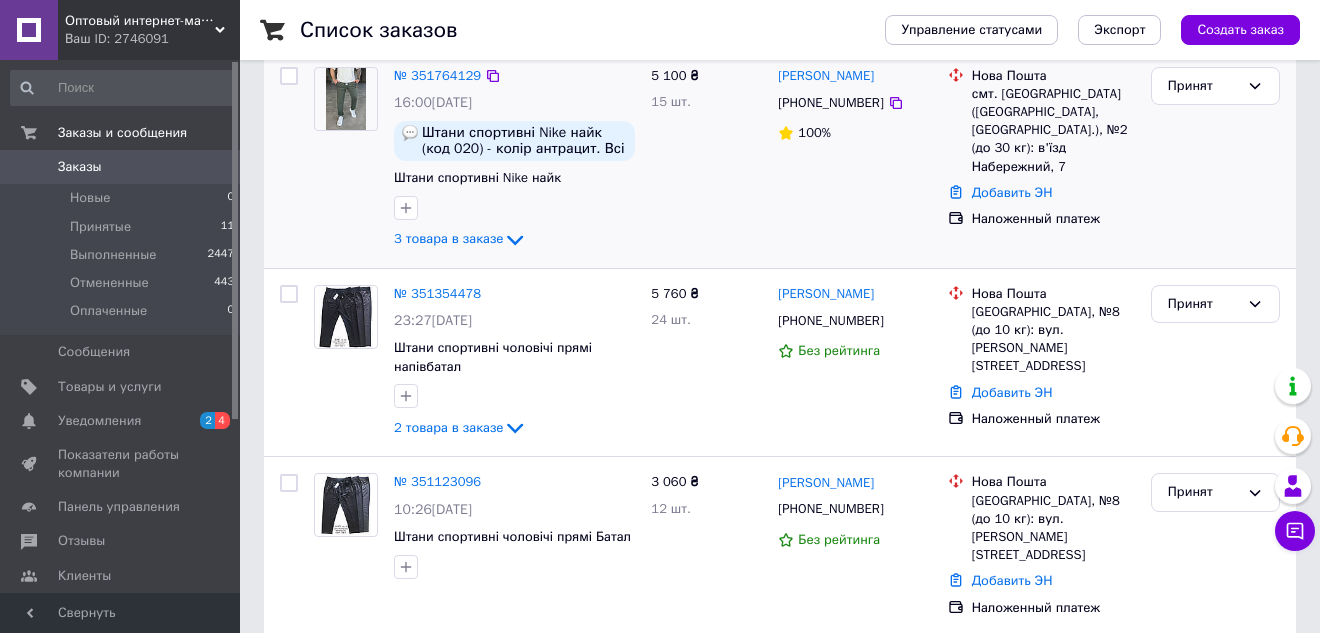 scroll, scrollTop: 200, scrollLeft: 0, axis: vertical 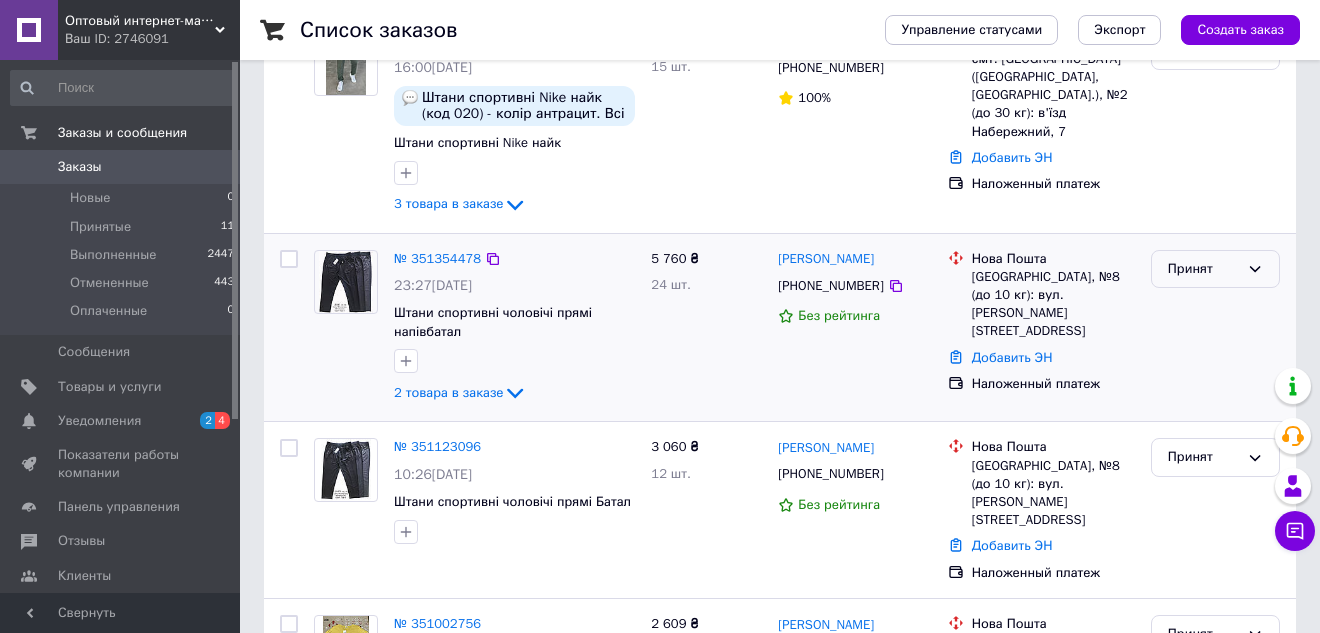 click 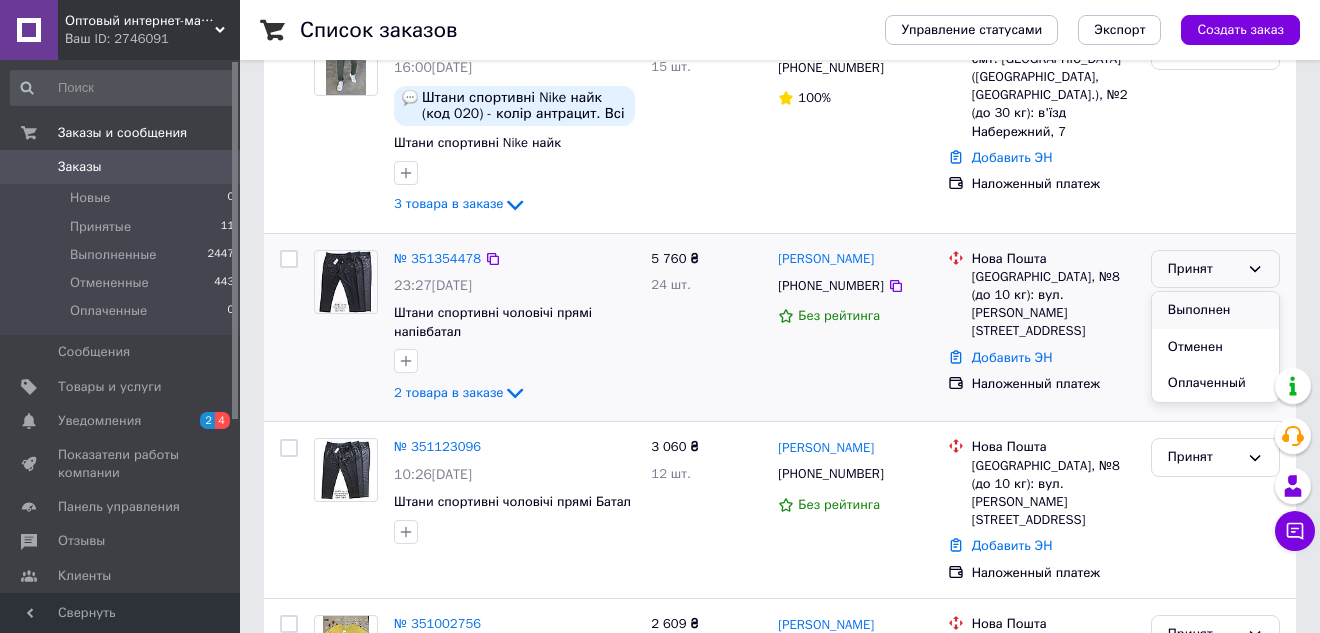 click on "Выполнен" at bounding box center [1215, 310] 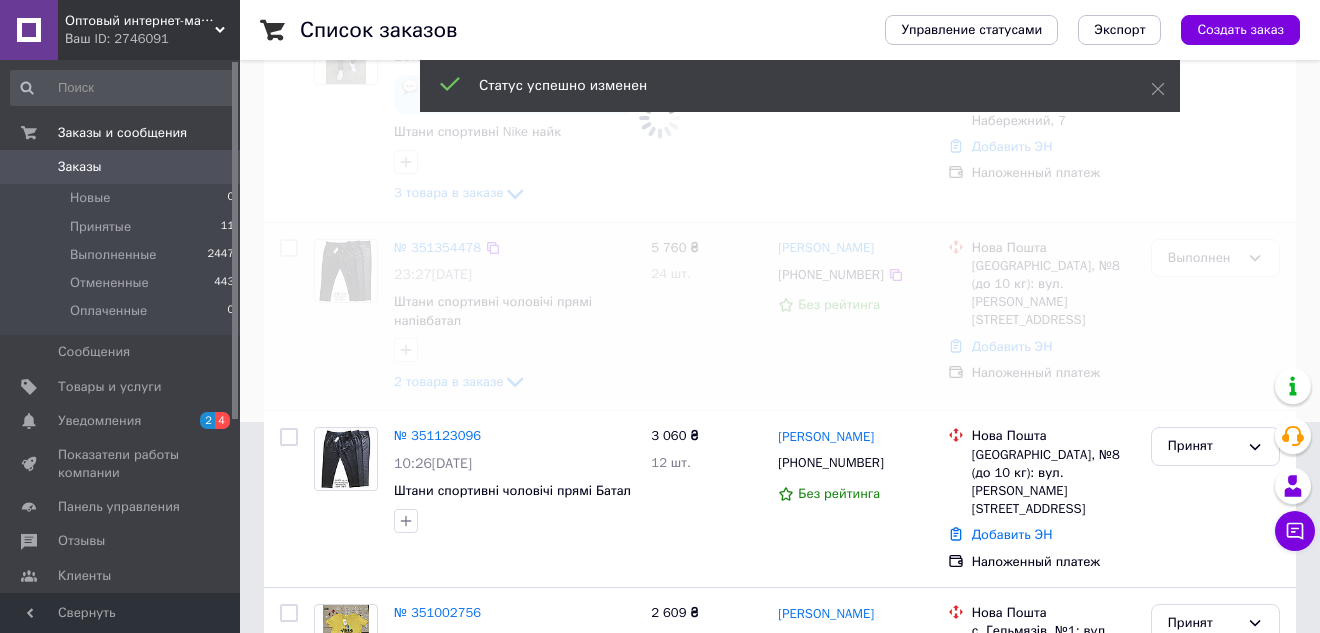 scroll, scrollTop: 300, scrollLeft: 0, axis: vertical 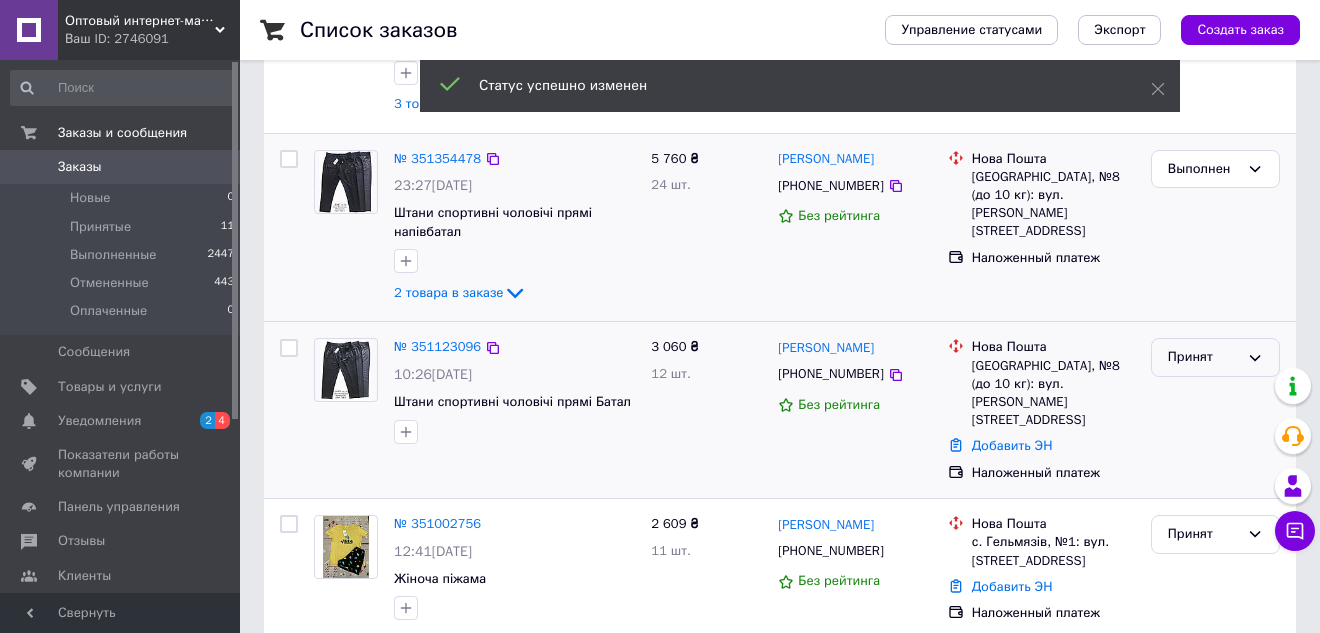 click 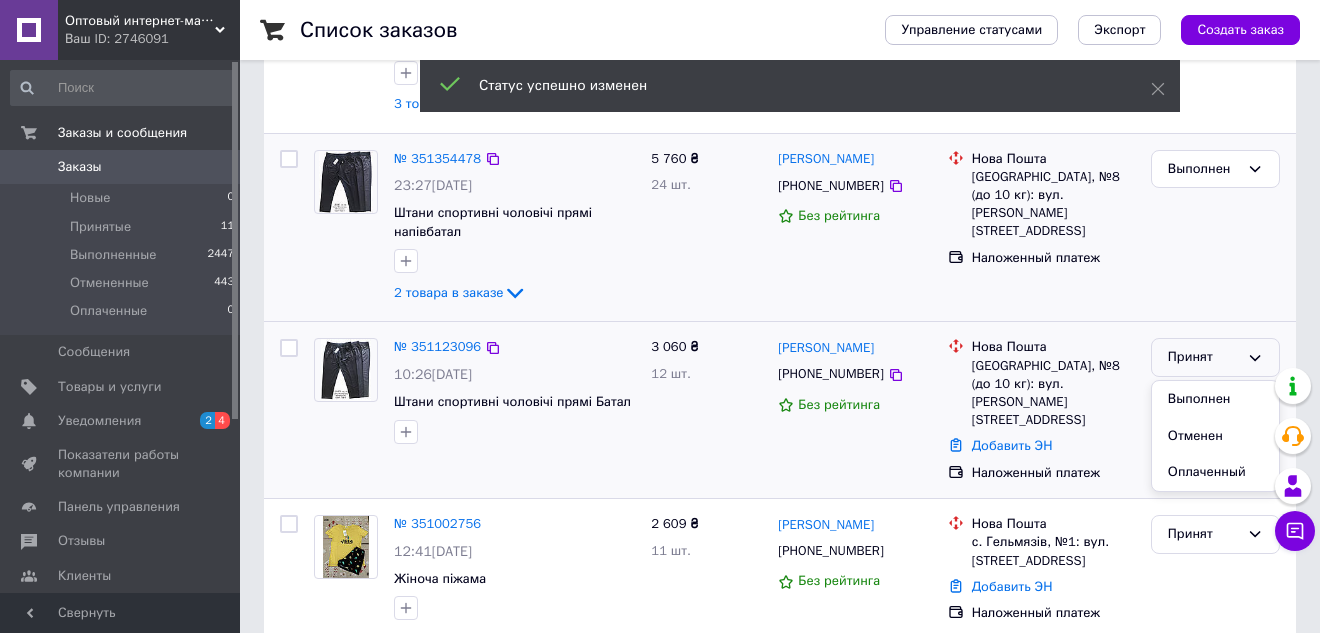 click on "Выполнен" at bounding box center (1215, 399) 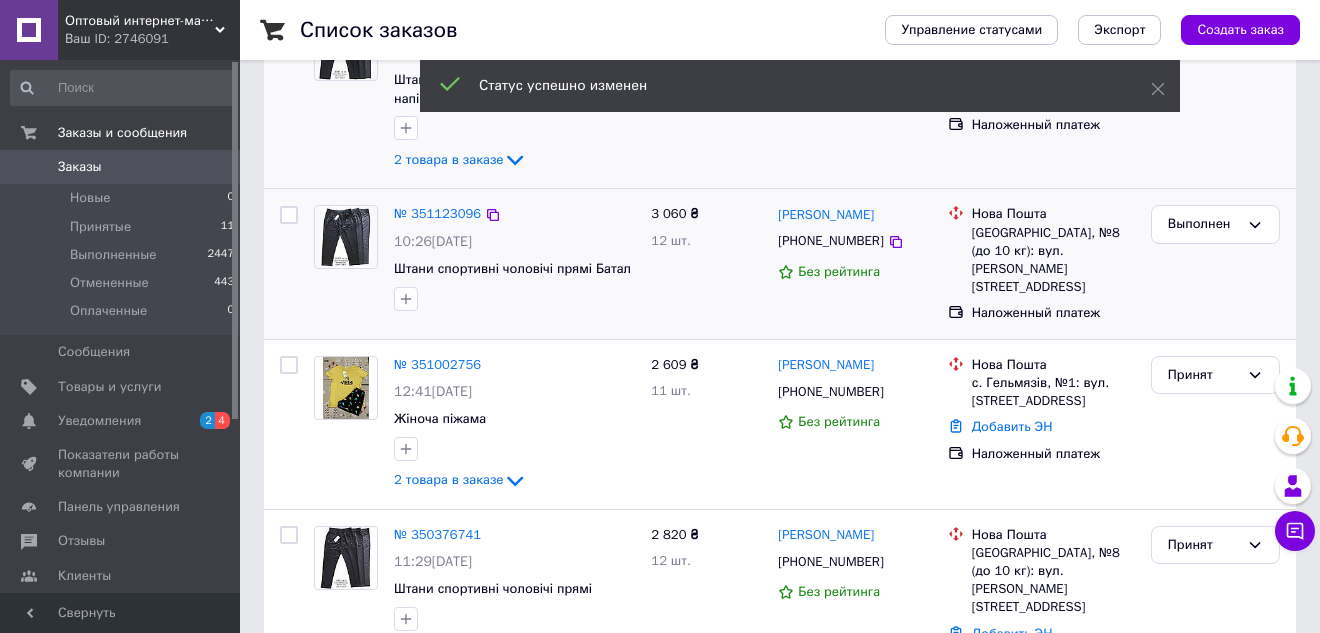 scroll, scrollTop: 500, scrollLeft: 0, axis: vertical 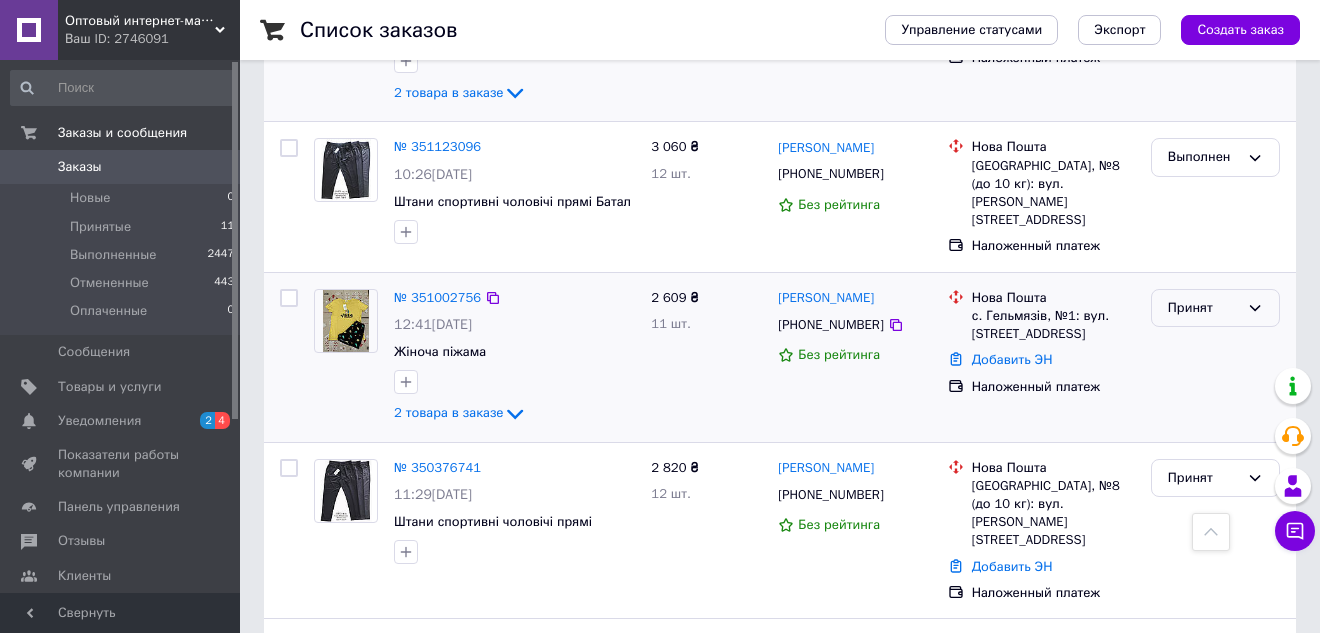 click 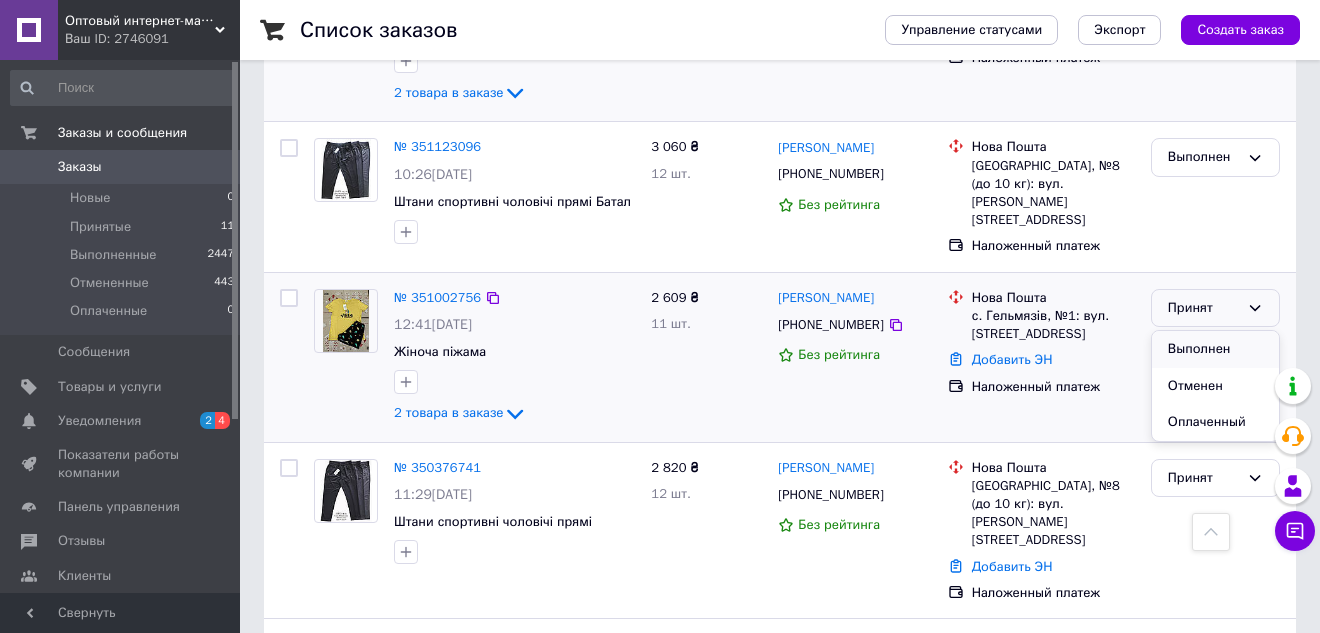 click on "Выполнен" at bounding box center (1215, 349) 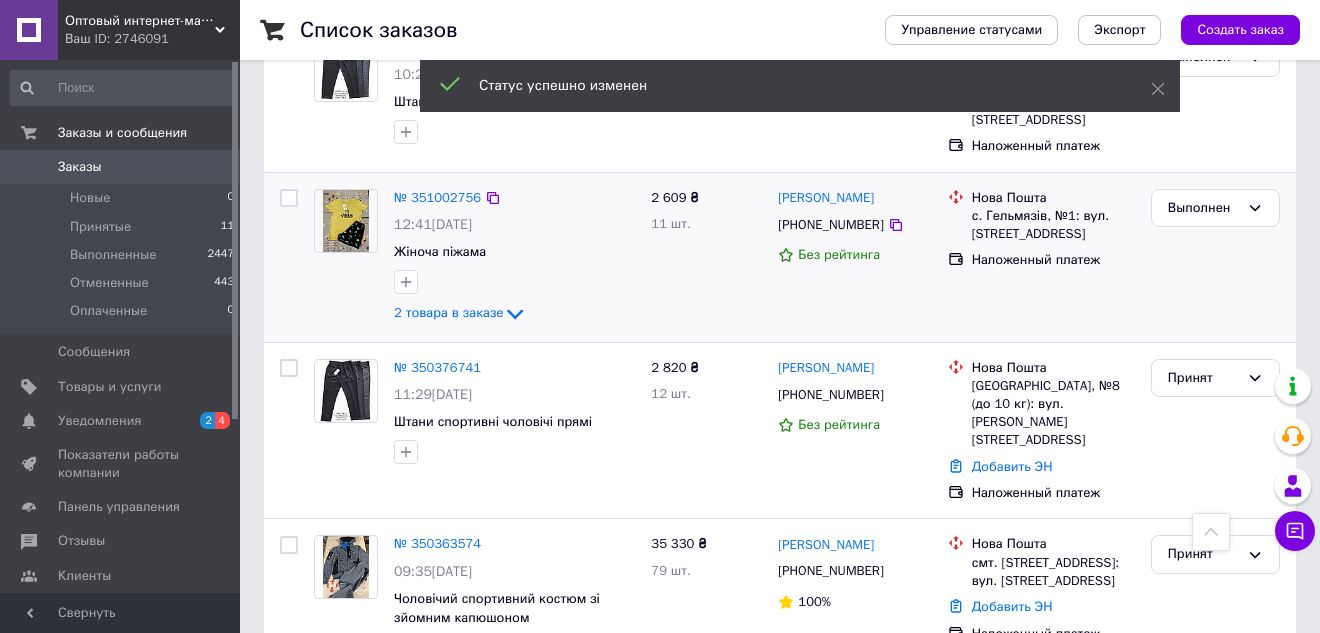 scroll, scrollTop: 700, scrollLeft: 0, axis: vertical 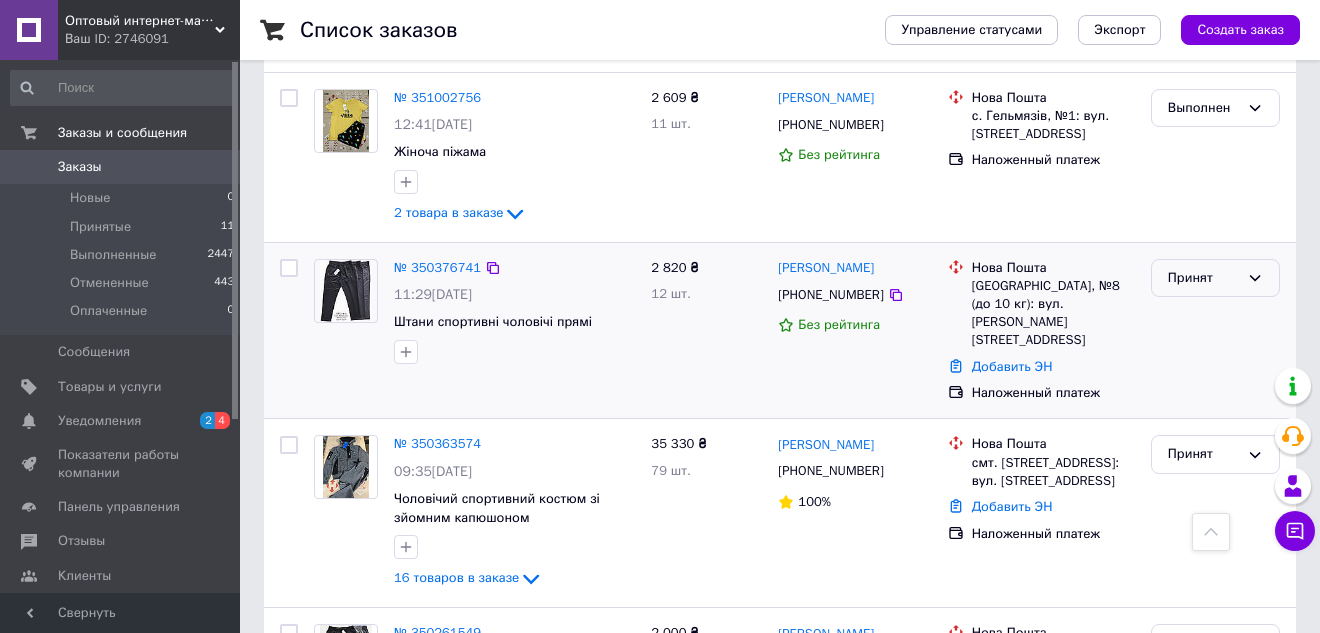 click 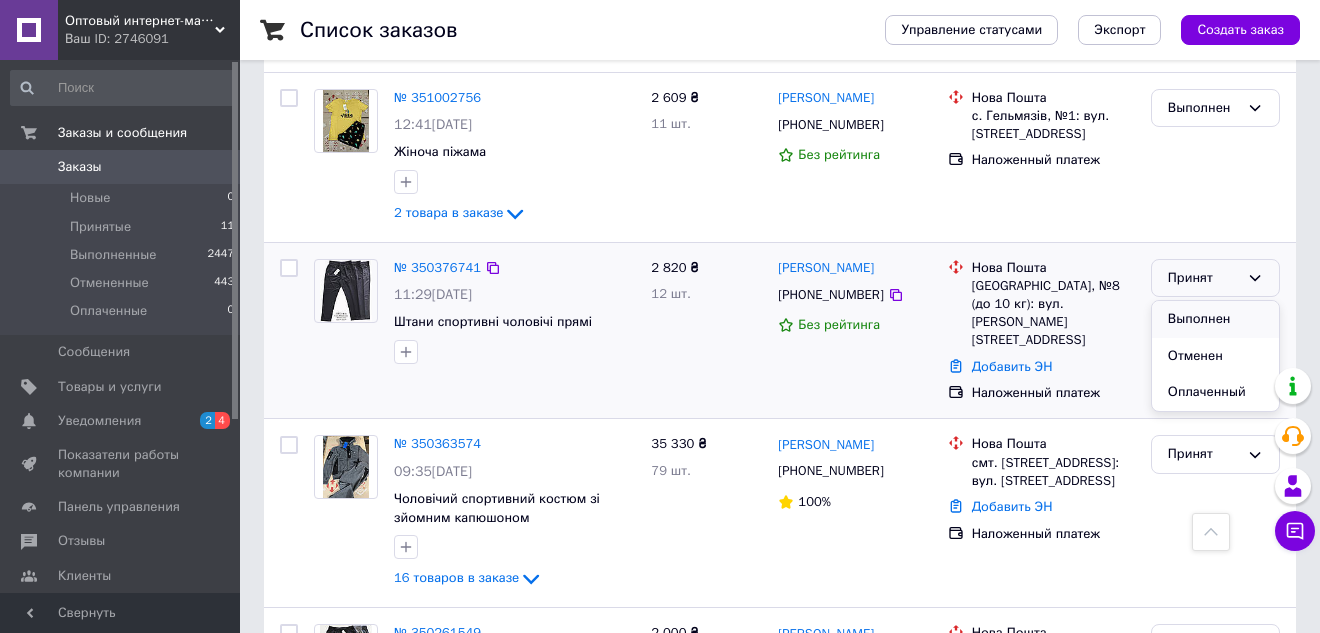 click on "Выполнен" at bounding box center (1215, 319) 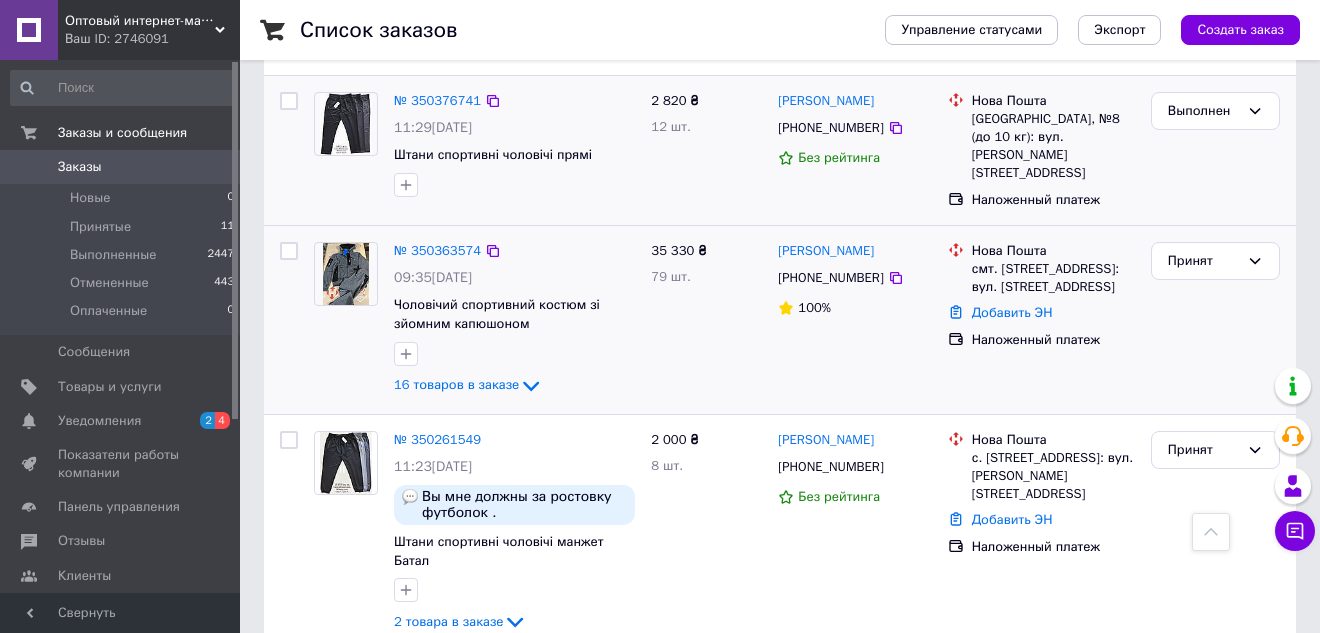 scroll, scrollTop: 900, scrollLeft: 0, axis: vertical 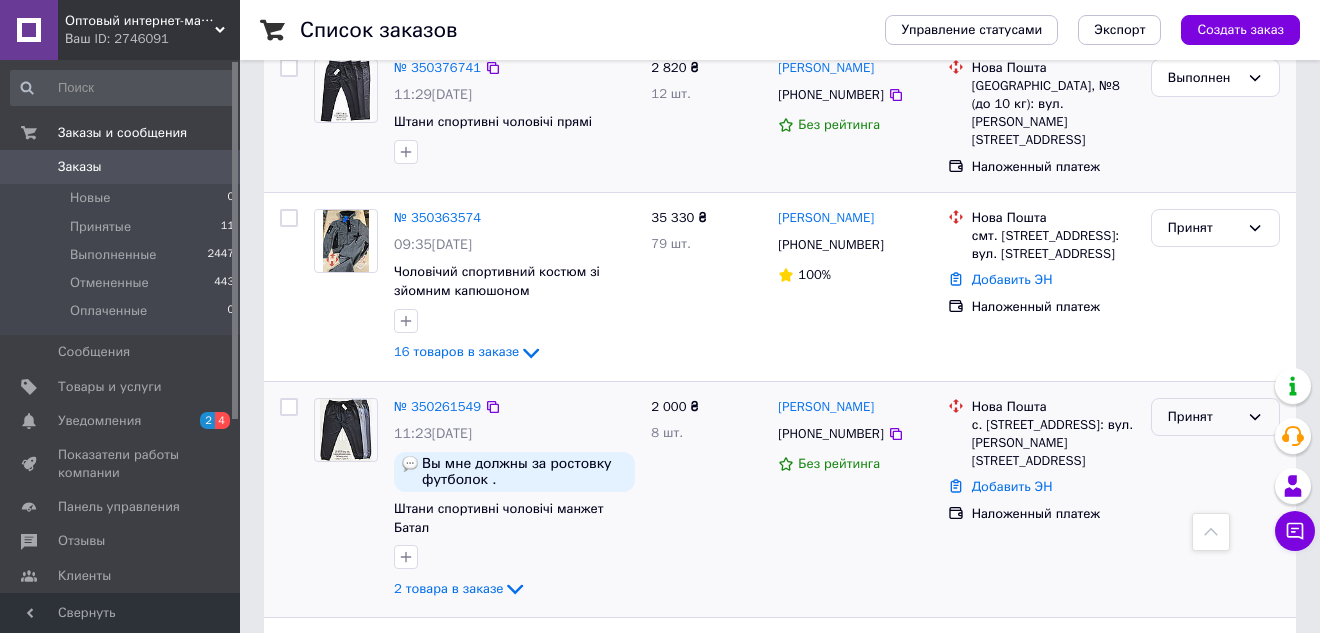 click 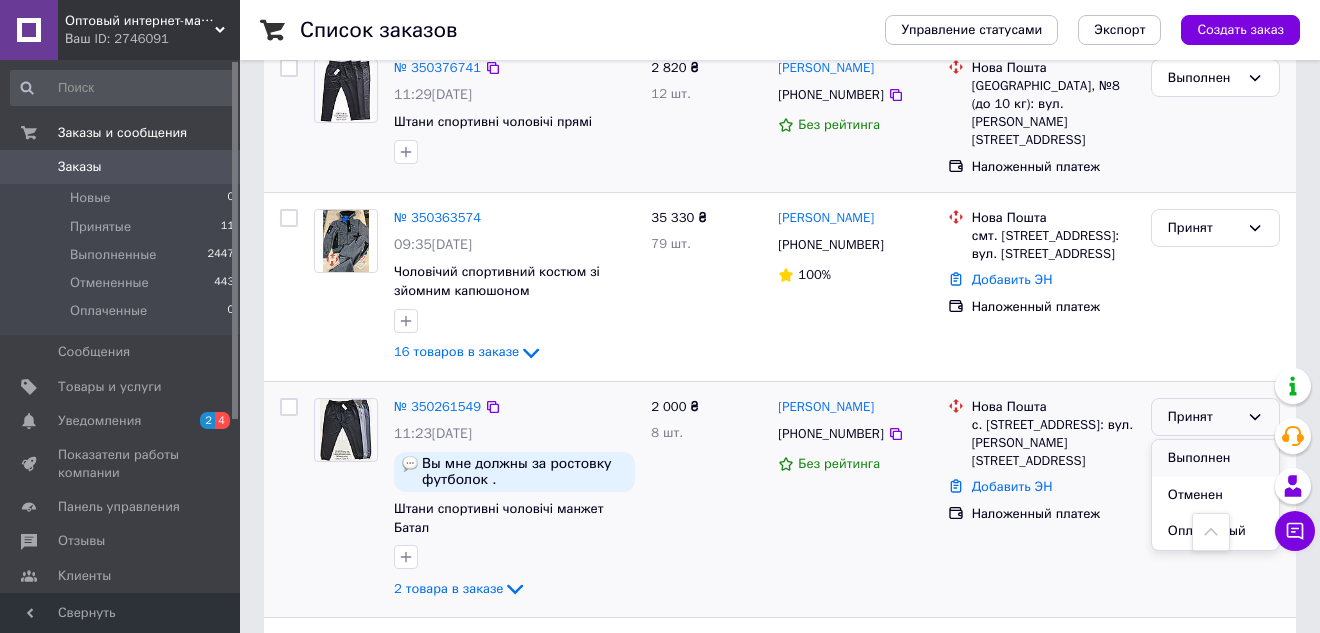 click on "Выполнен" at bounding box center [1215, 458] 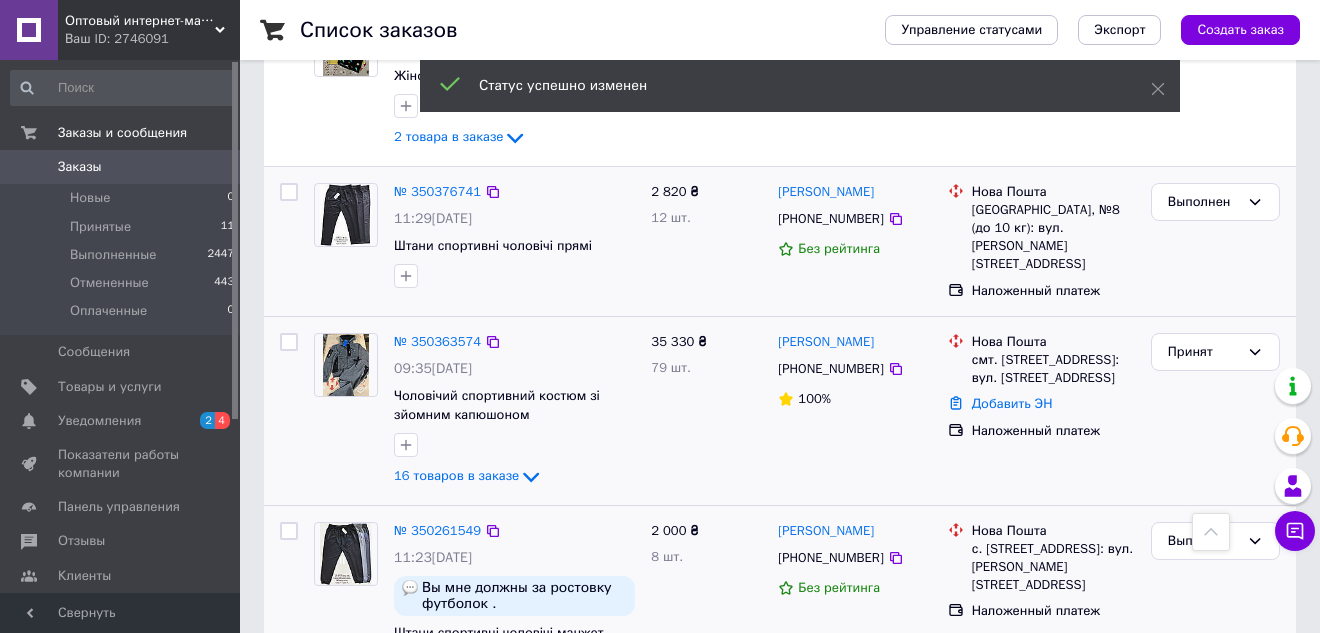 scroll, scrollTop: 800, scrollLeft: 0, axis: vertical 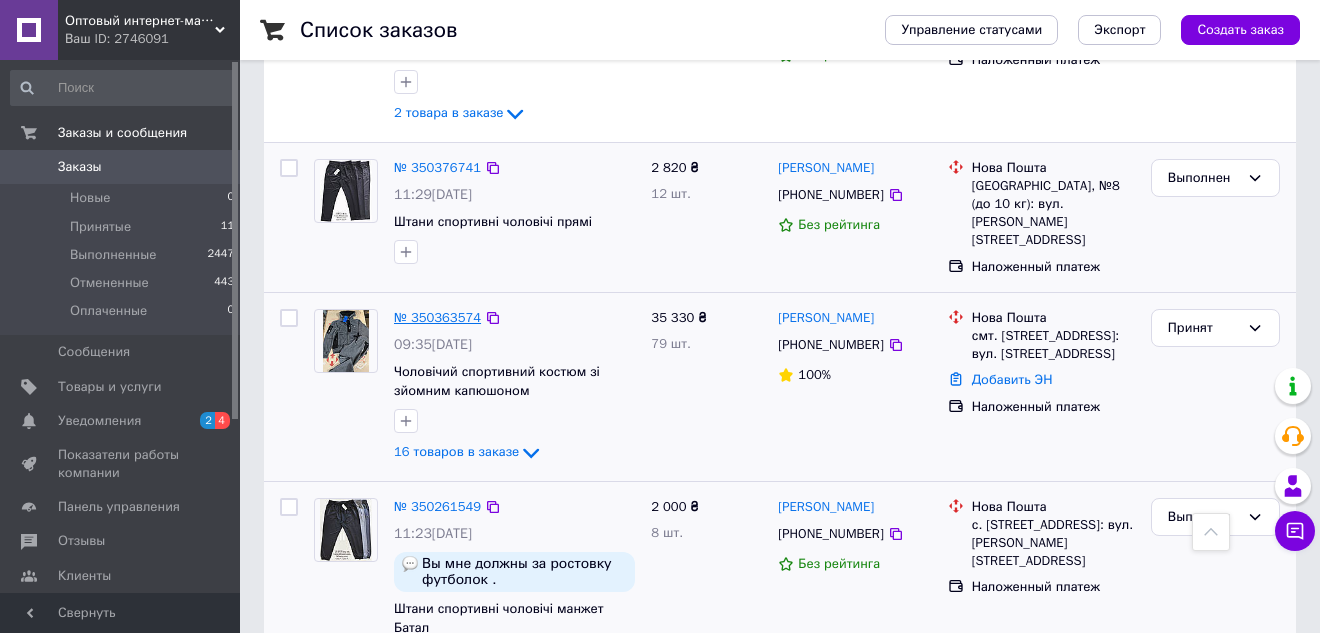 click on "№ 350363574" at bounding box center (437, 317) 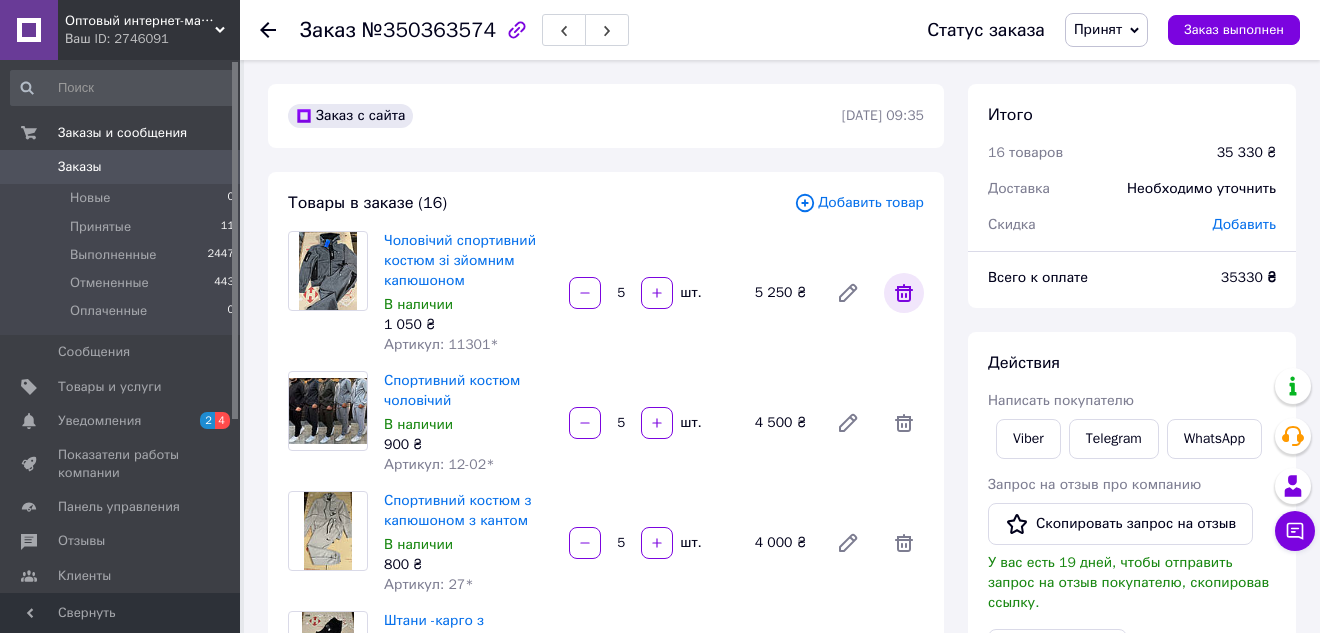 click 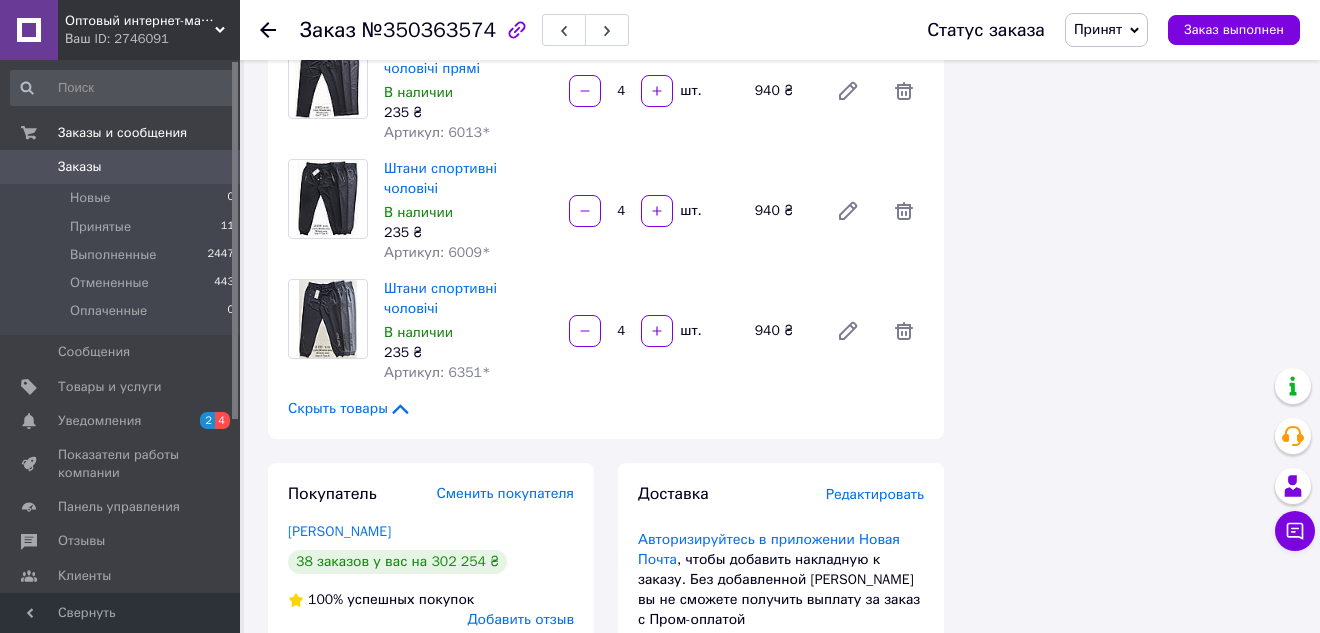 scroll, scrollTop: 1600, scrollLeft: 0, axis: vertical 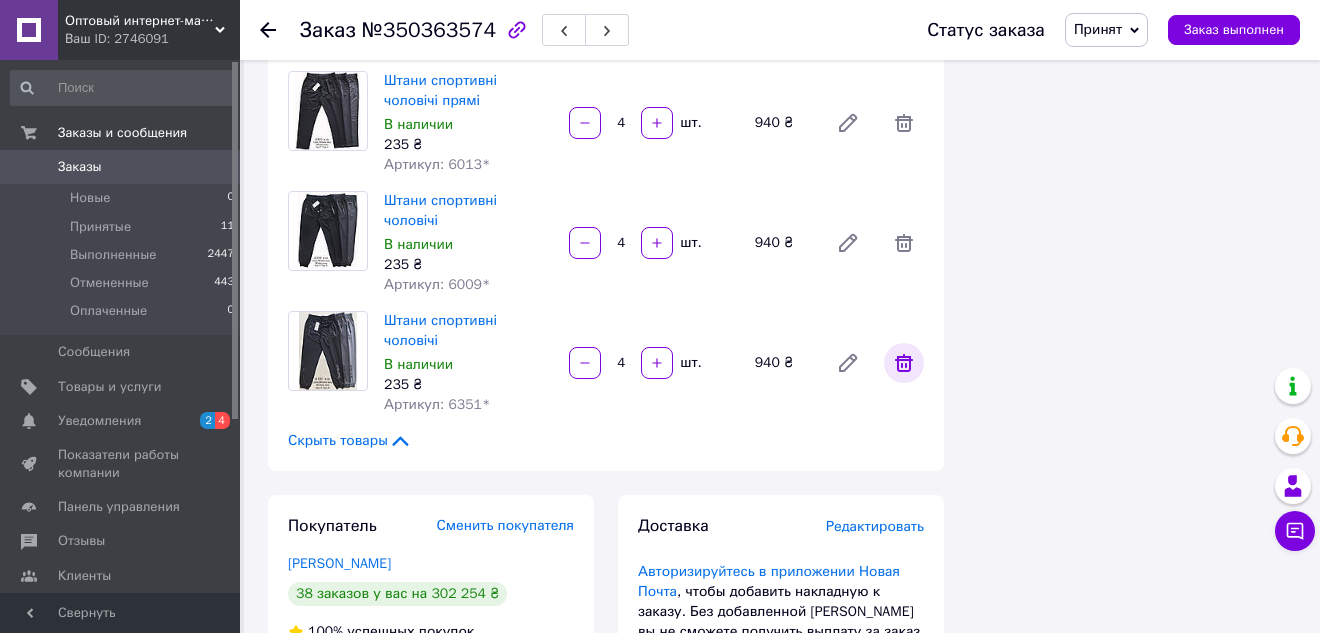 click 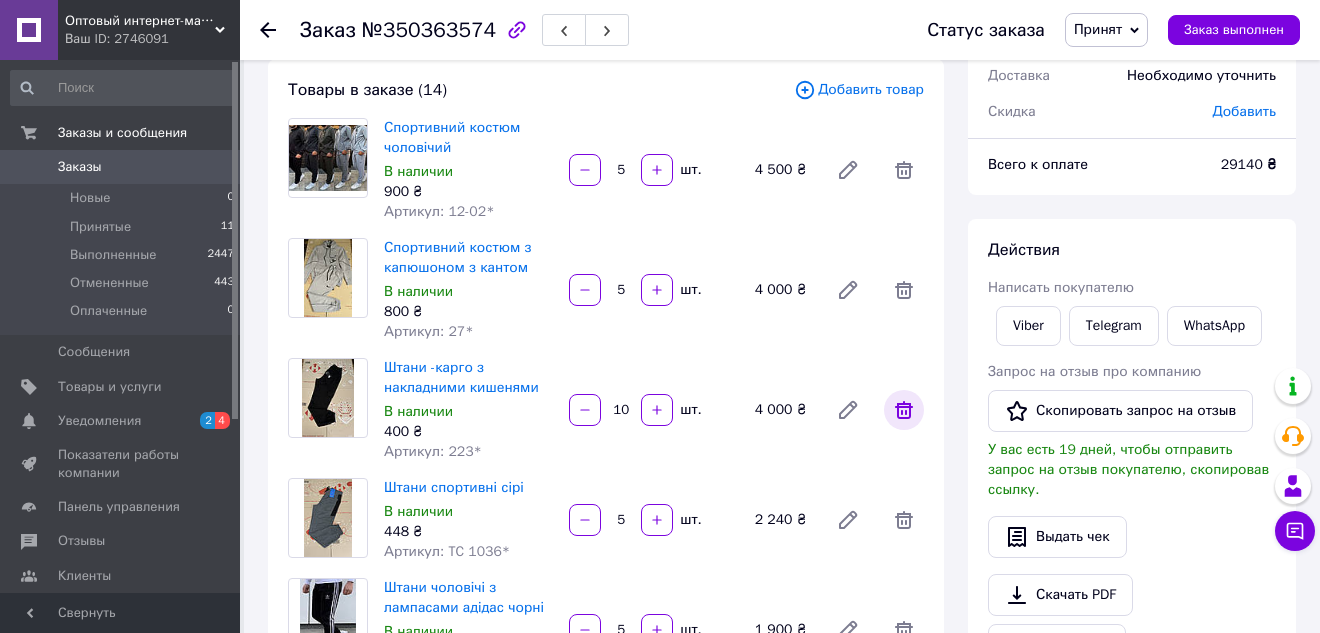 scroll, scrollTop: 100, scrollLeft: 0, axis: vertical 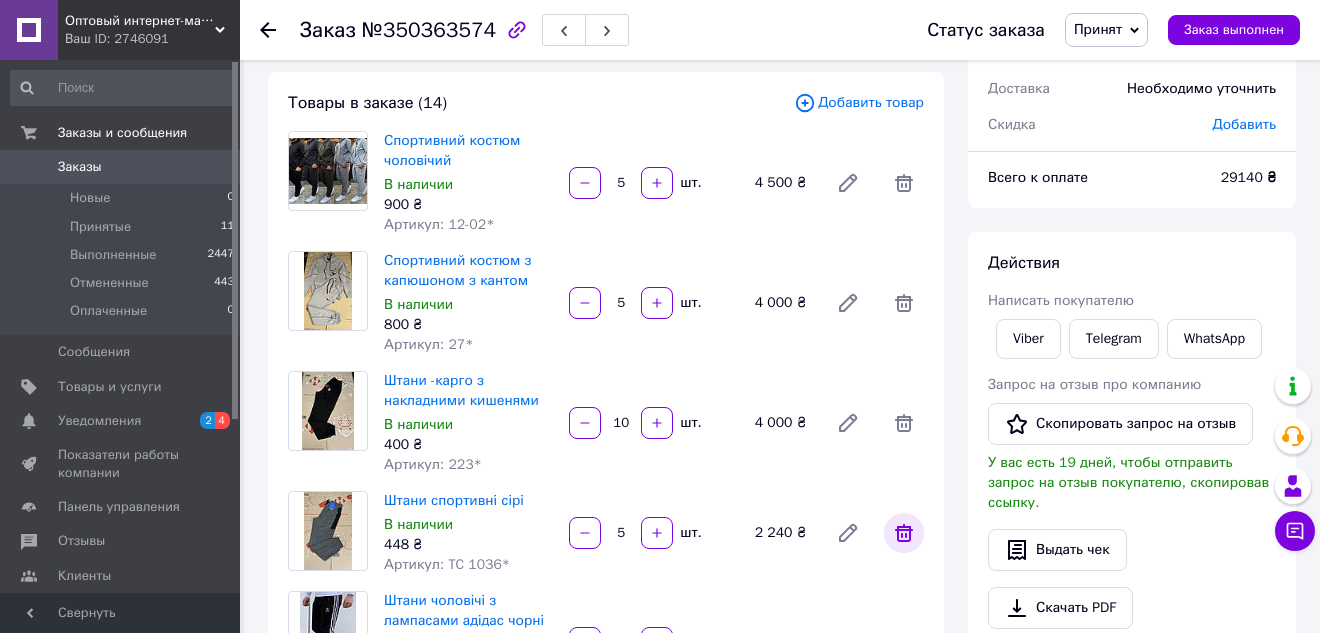 click 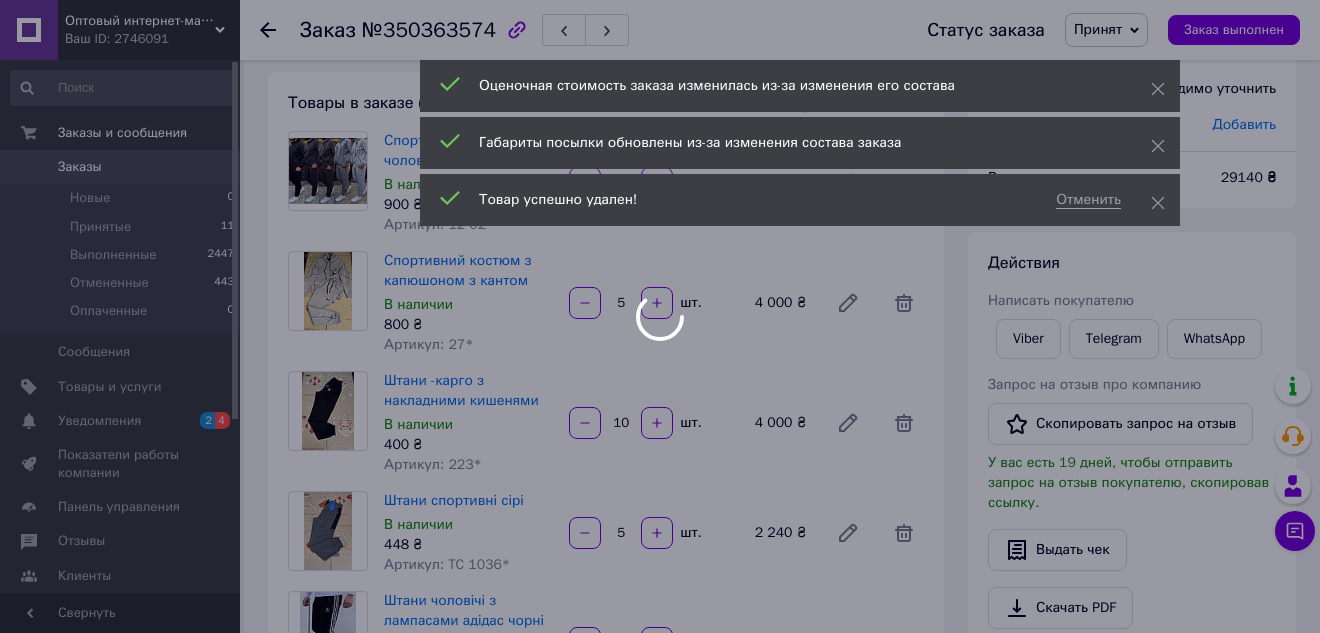 click at bounding box center [660, 316] 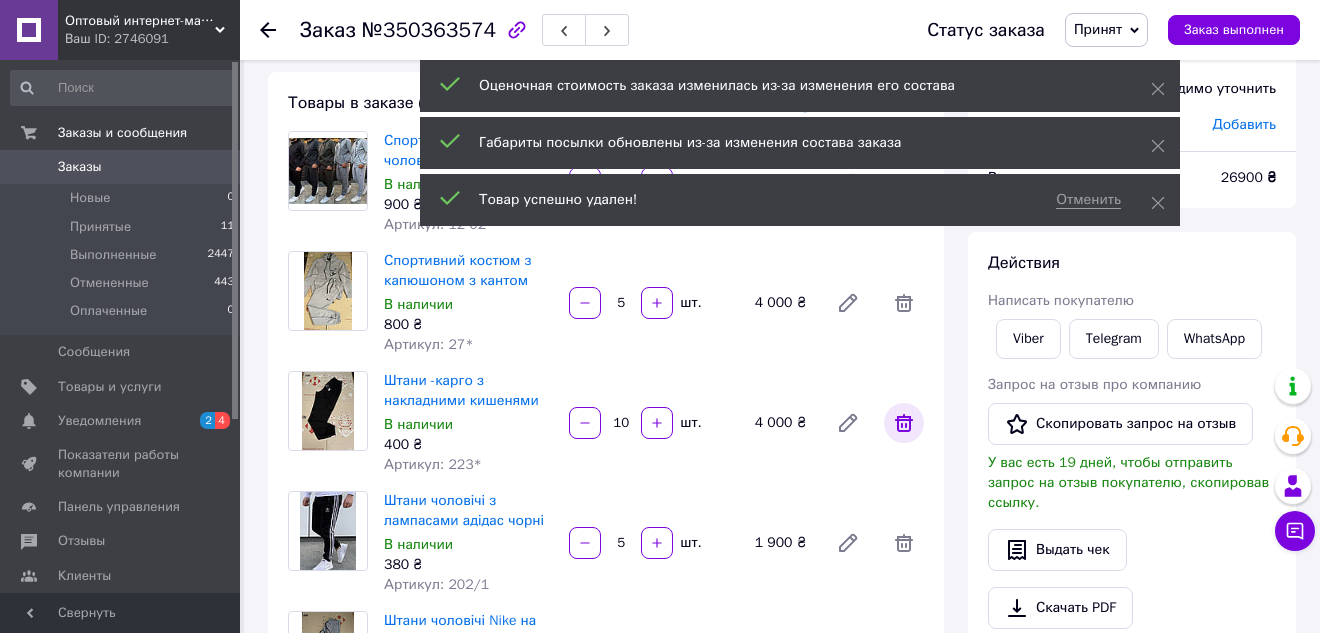 click 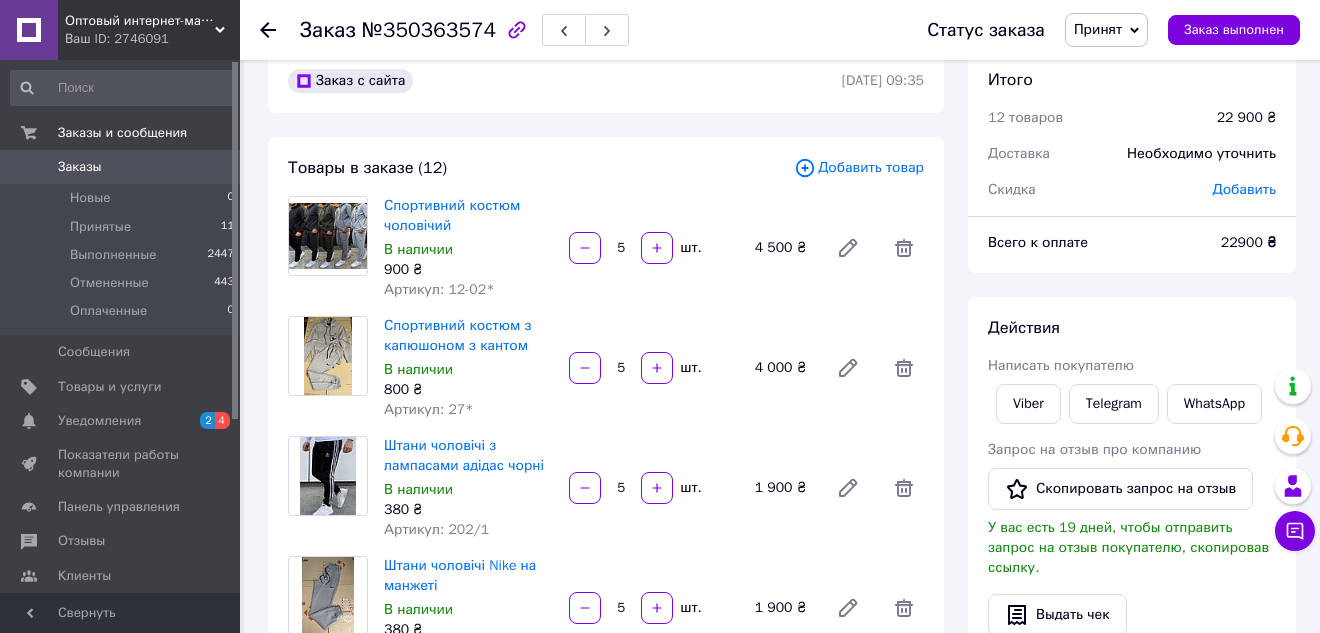 scroll, scrollTop: 0, scrollLeft: 0, axis: both 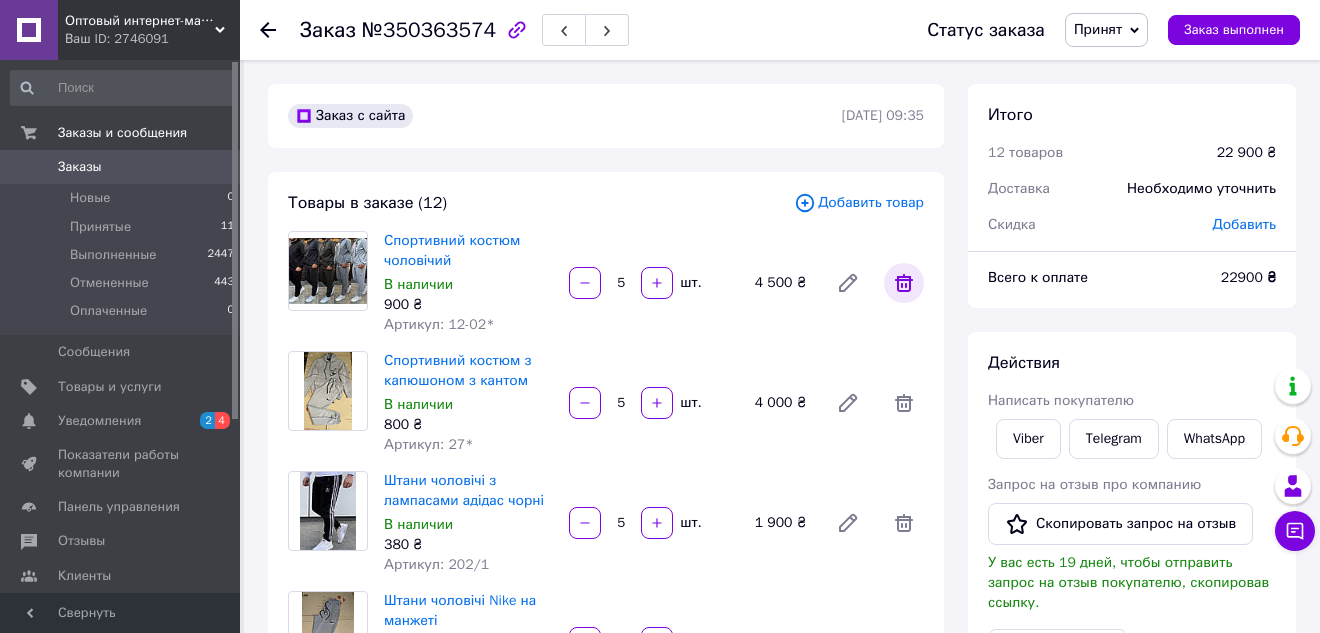 click 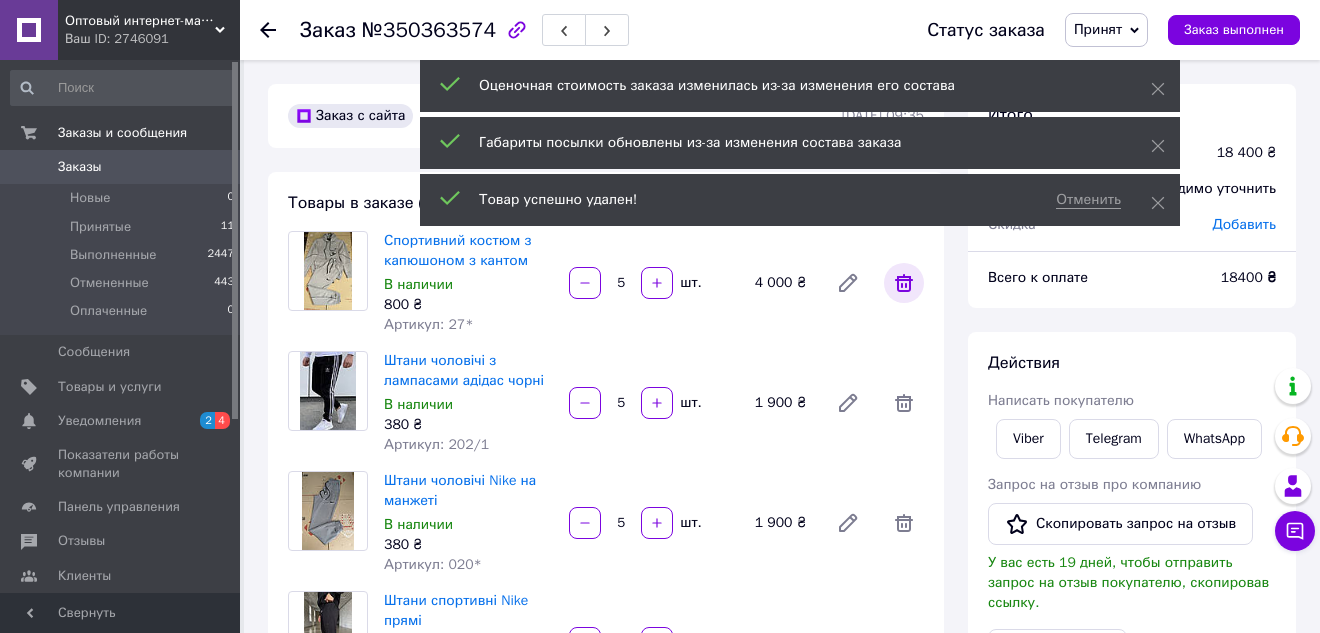 click 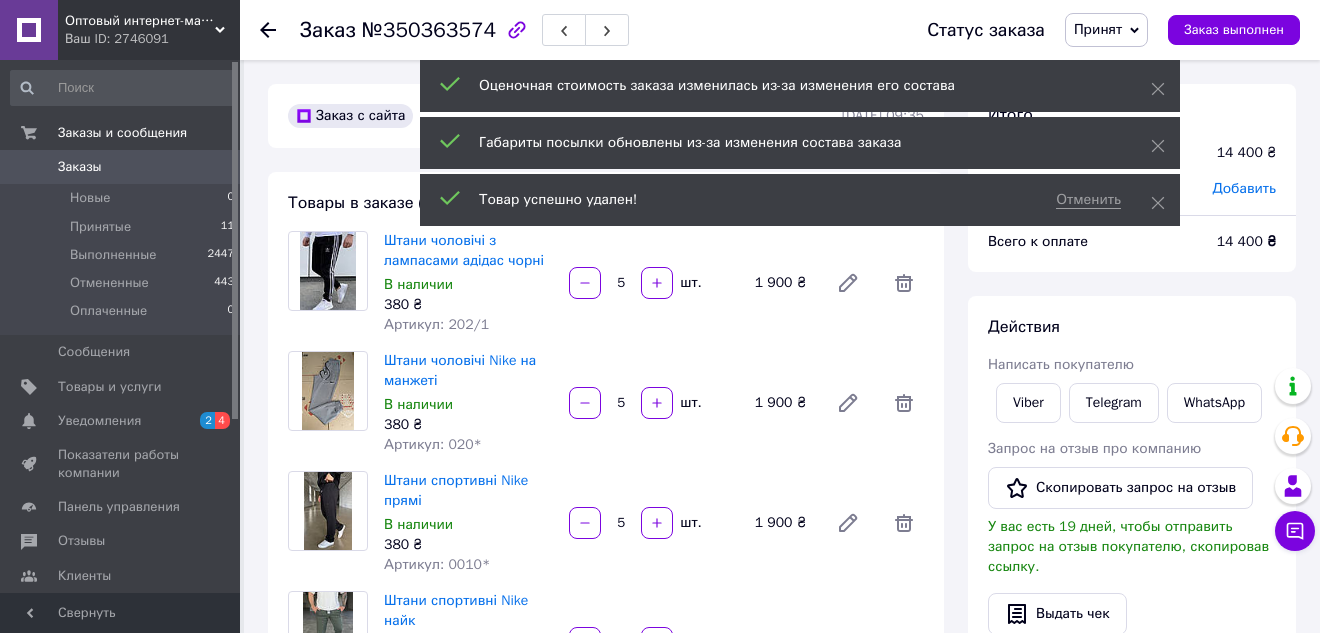 scroll, scrollTop: 84, scrollLeft: 0, axis: vertical 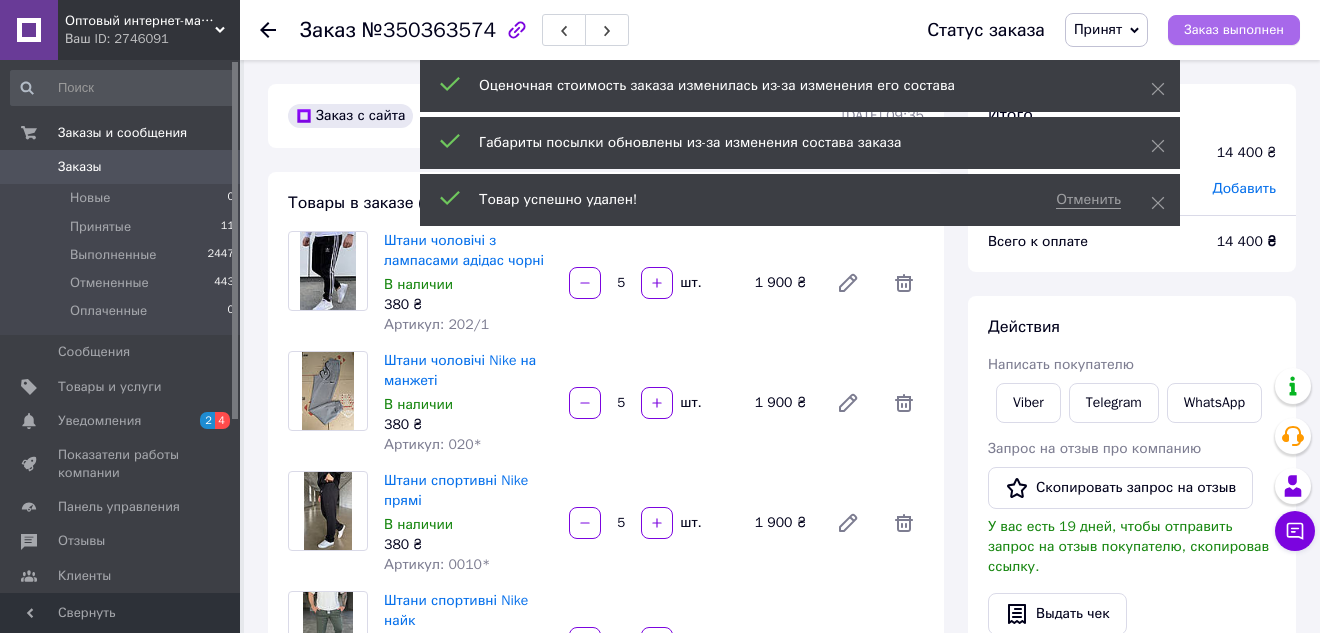 click on "Заказ выполнен" at bounding box center (1234, 30) 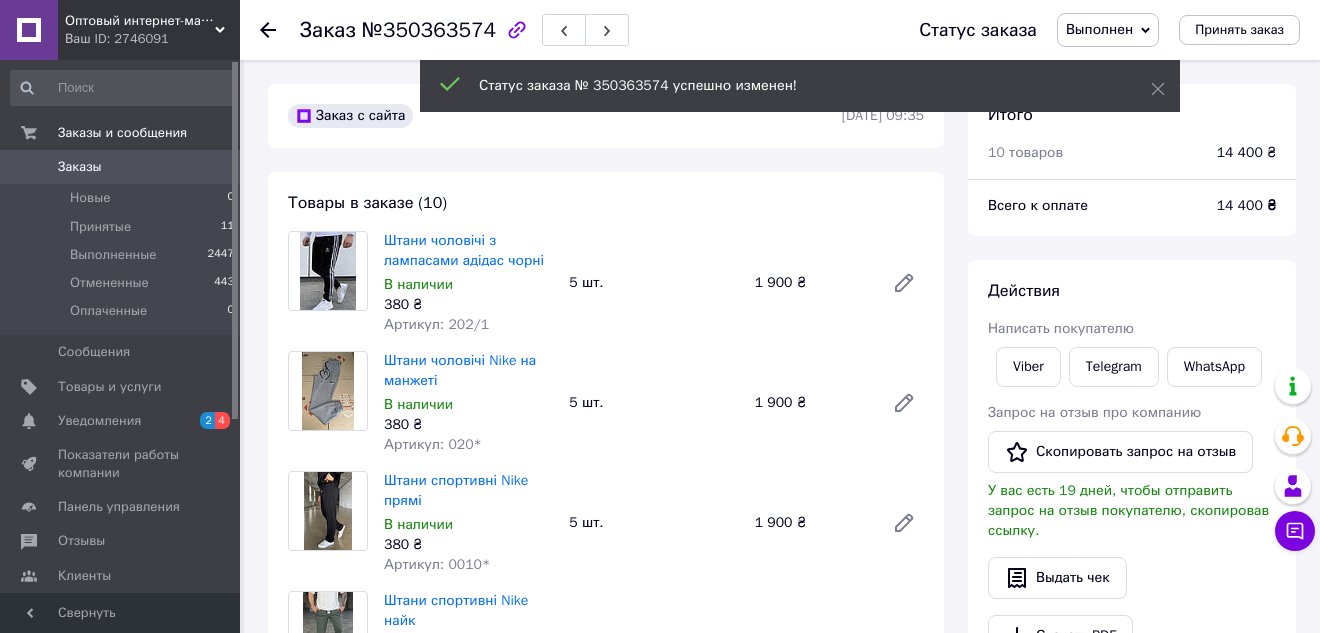 click 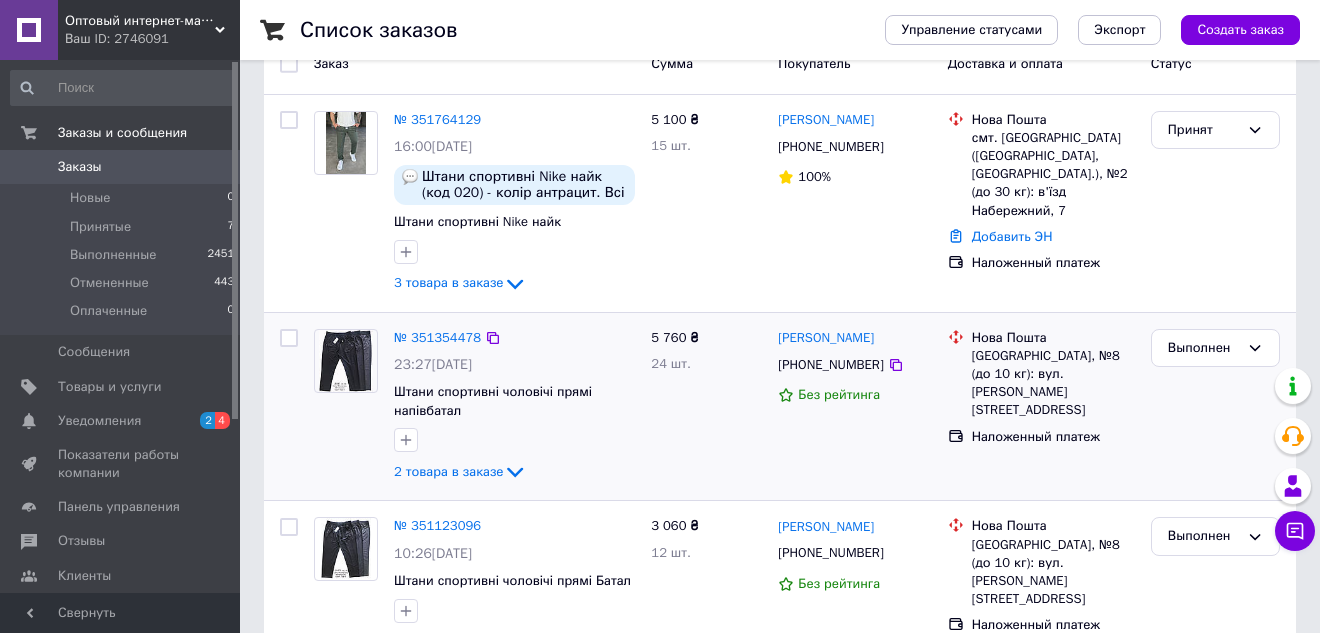 scroll, scrollTop: 0, scrollLeft: 0, axis: both 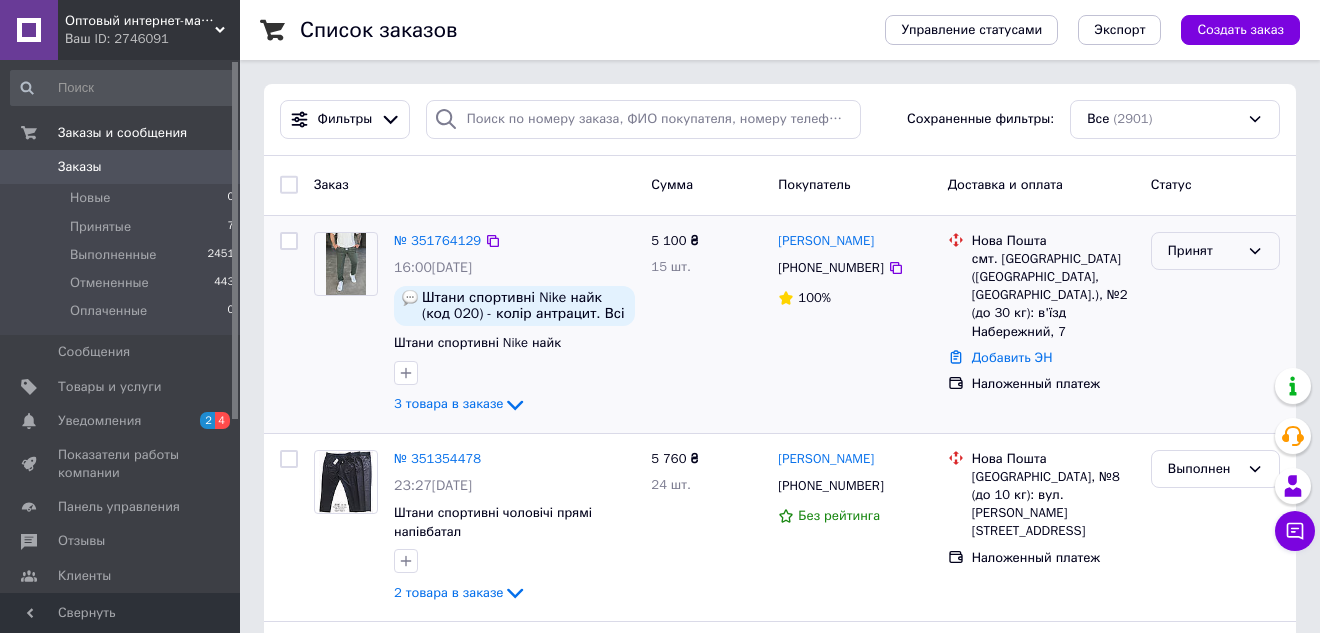 click 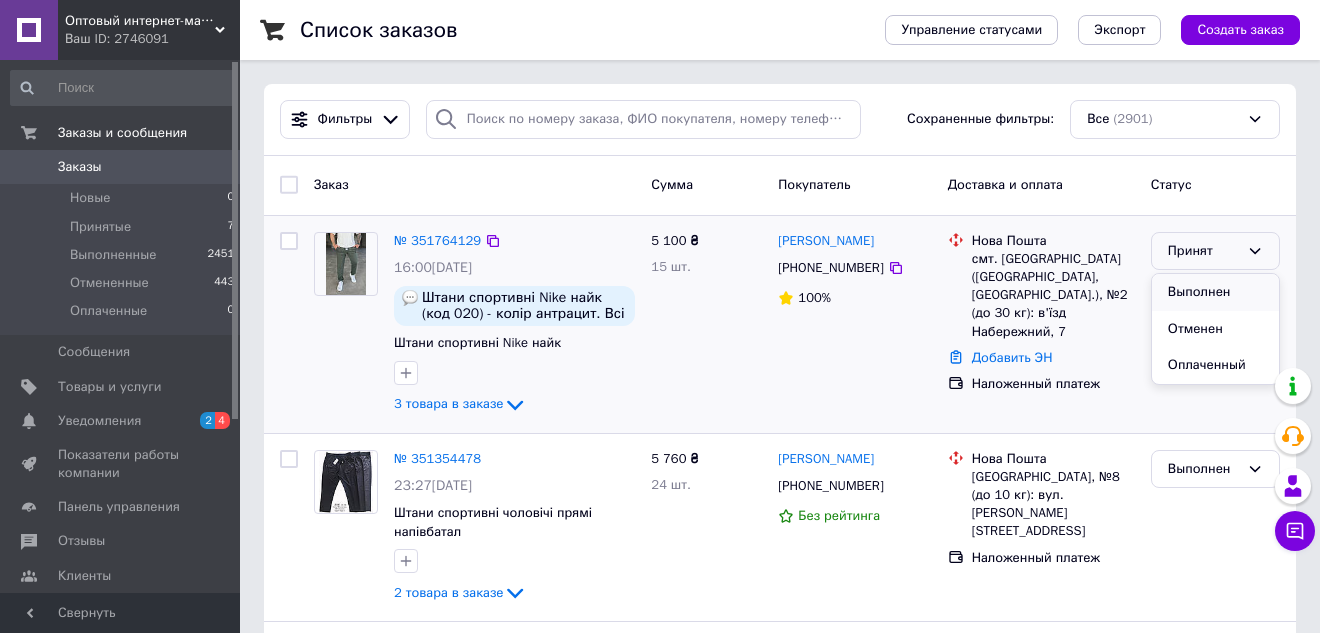 click on "Выполнен" at bounding box center (1215, 292) 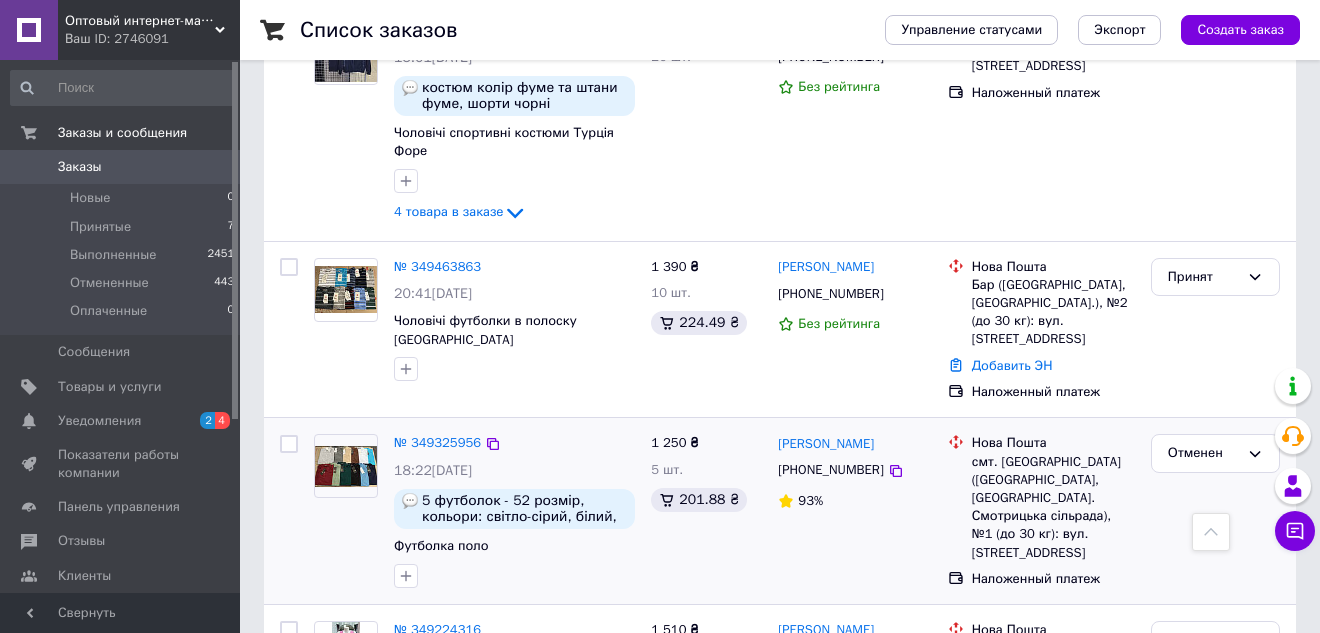 scroll, scrollTop: 1800, scrollLeft: 0, axis: vertical 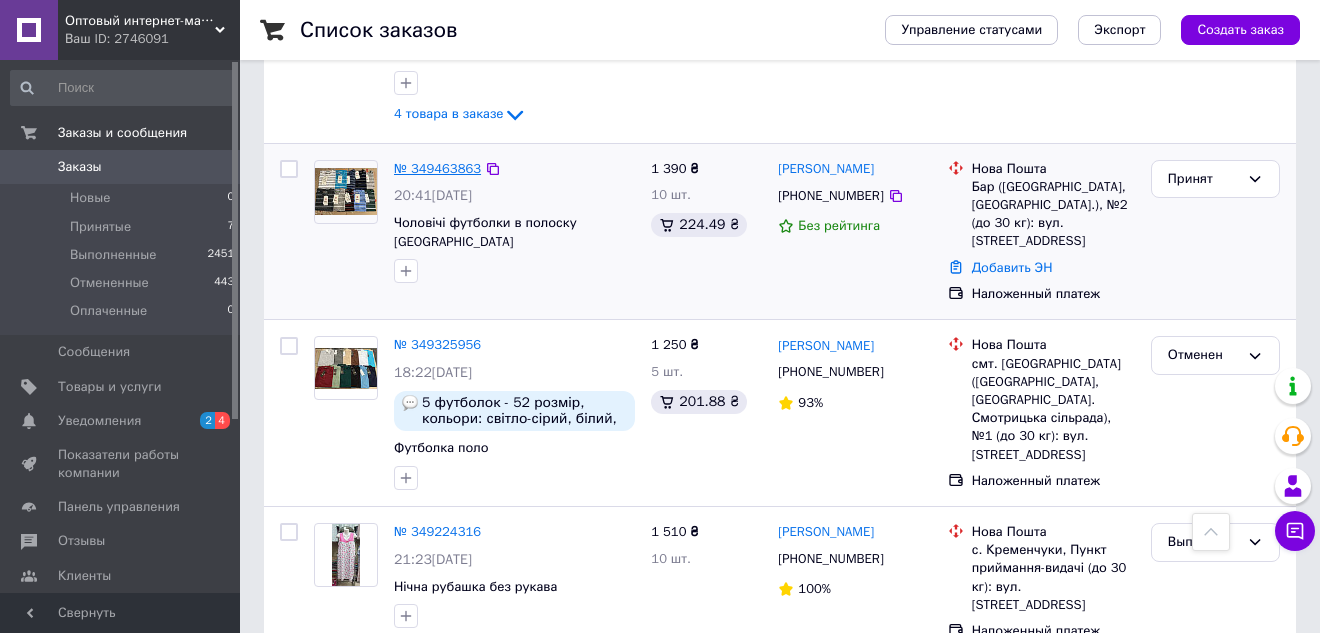 click on "№ 349463863" at bounding box center (437, 168) 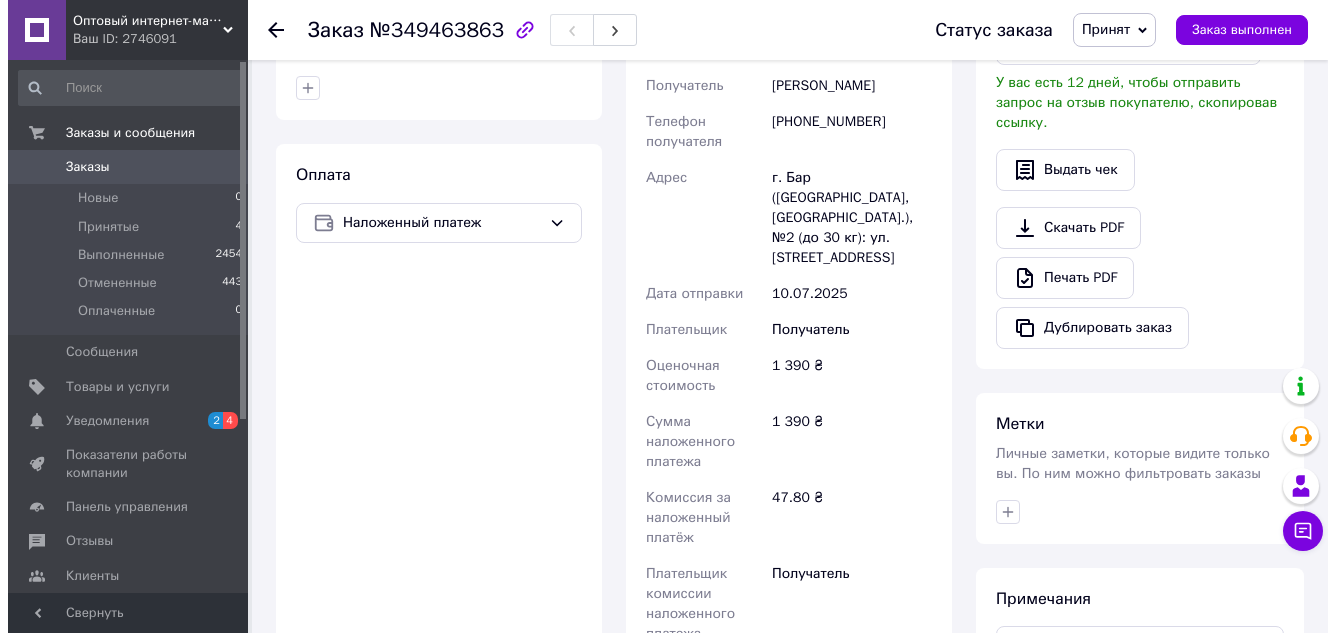 scroll, scrollTop: 302, scrollLeft: 0, axis: vertical 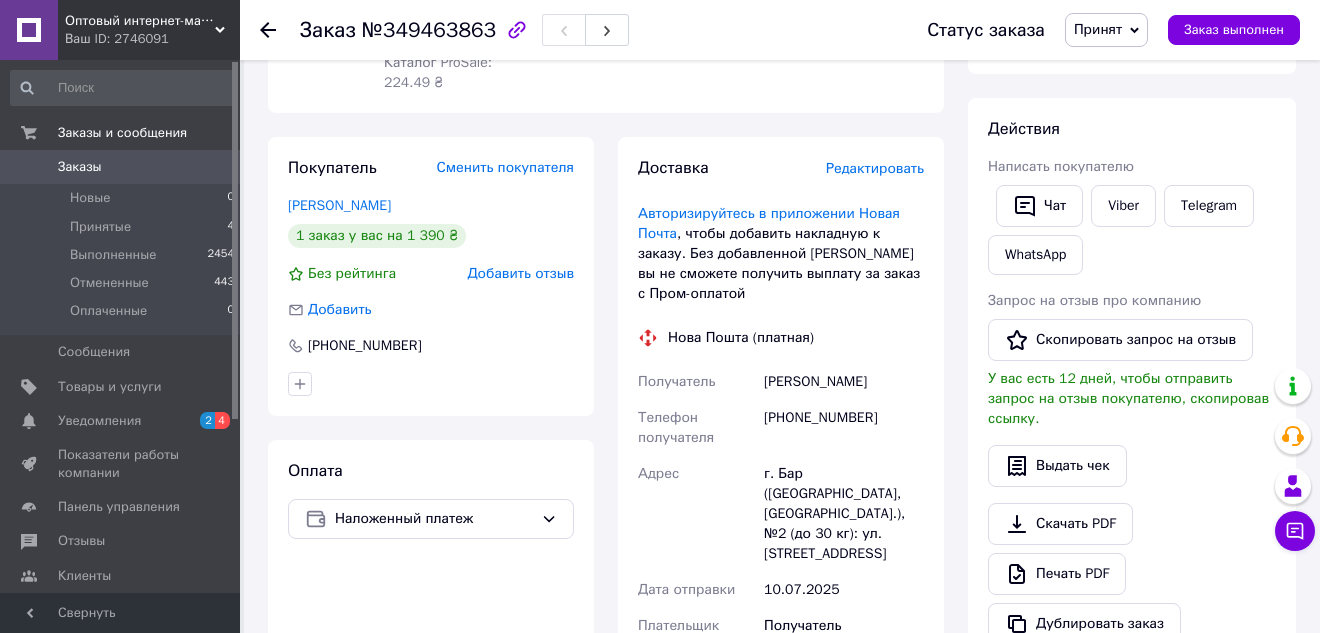 click 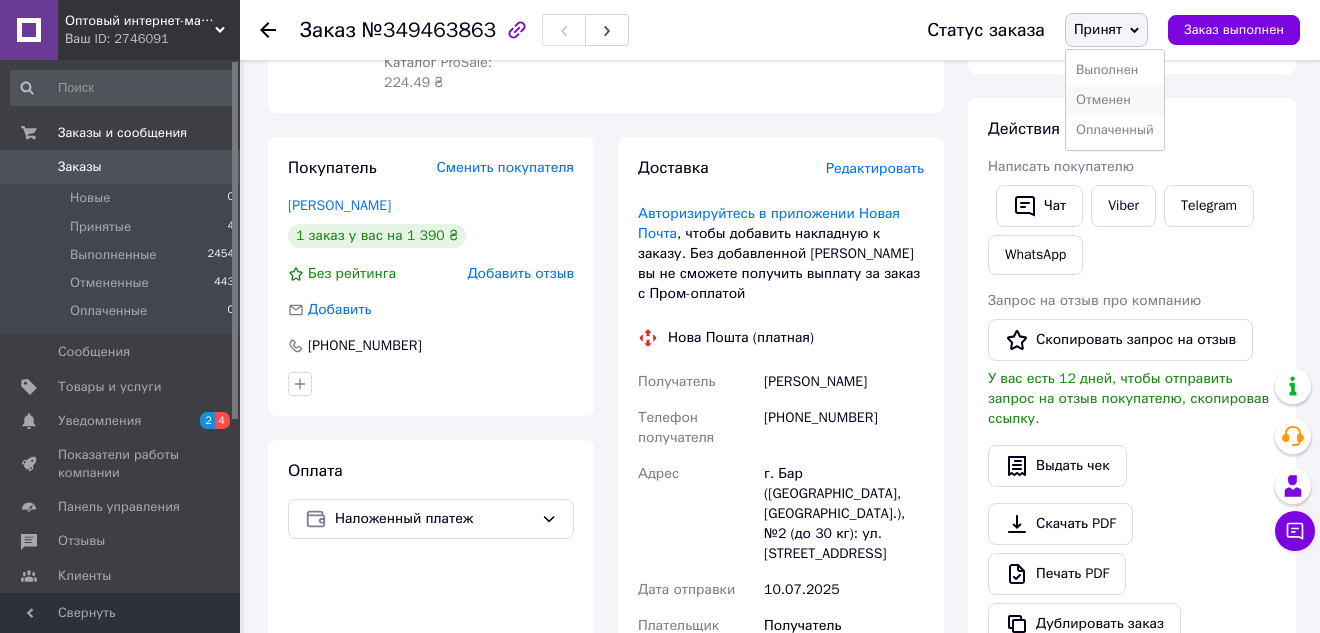 click on "Отменен" at bounding box center (1115, 100) 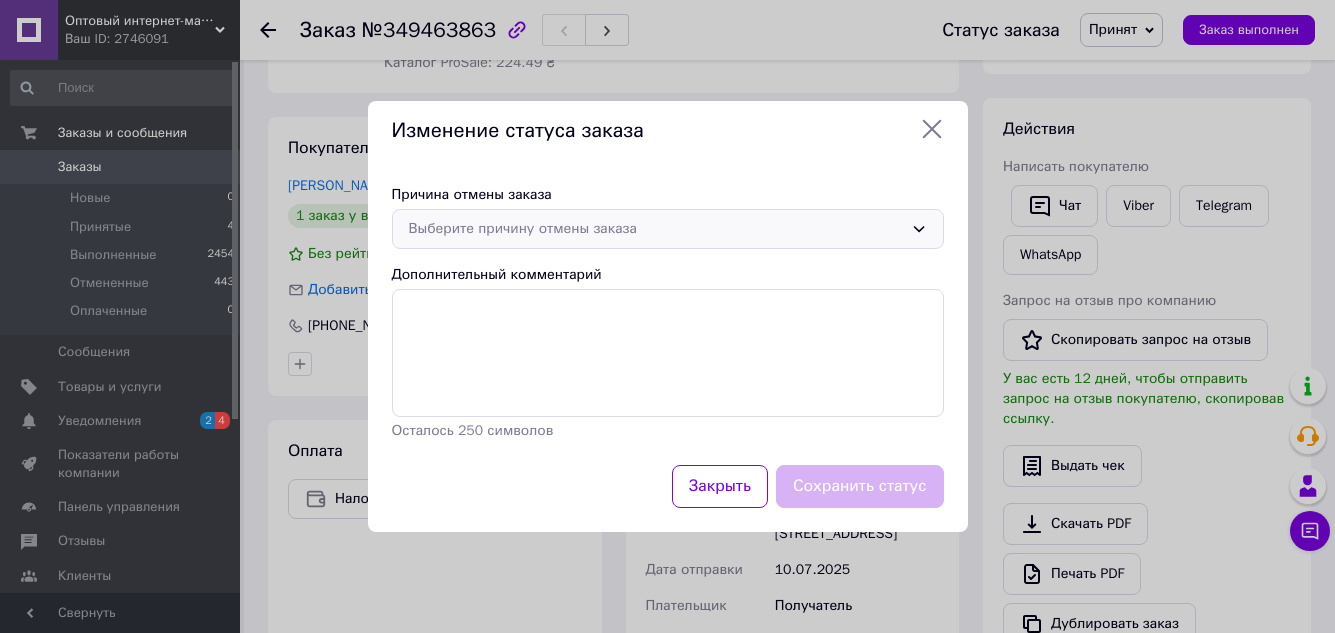 click on "Выберите причину отмены заказа" at bounding box center (656, 229) 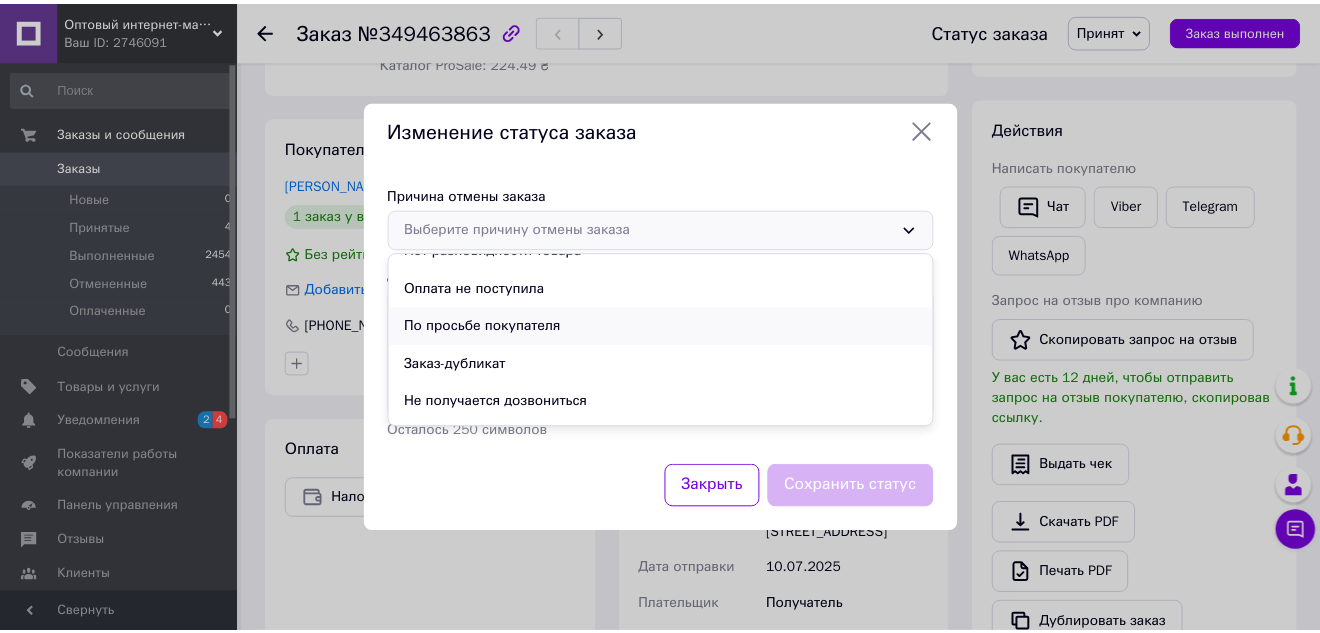 scroll, scrollTop: 93, scrollLeft: 0, axis: vertical 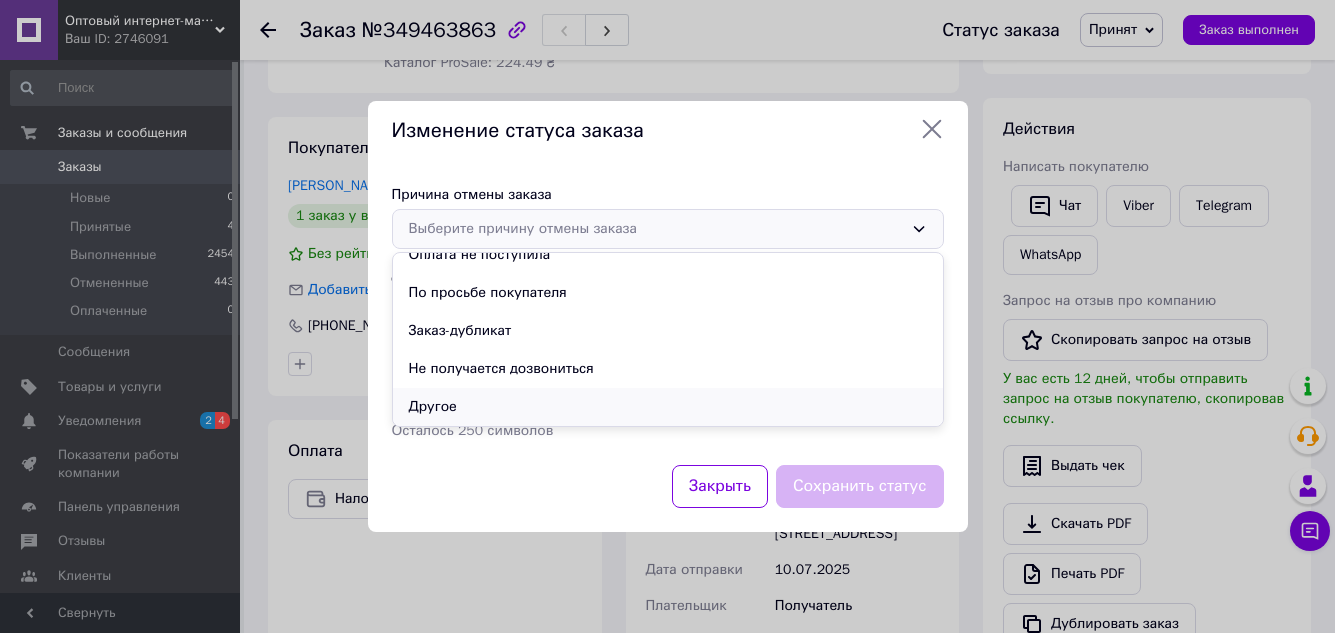 click on "Другое" at bounding box center (668, 407) 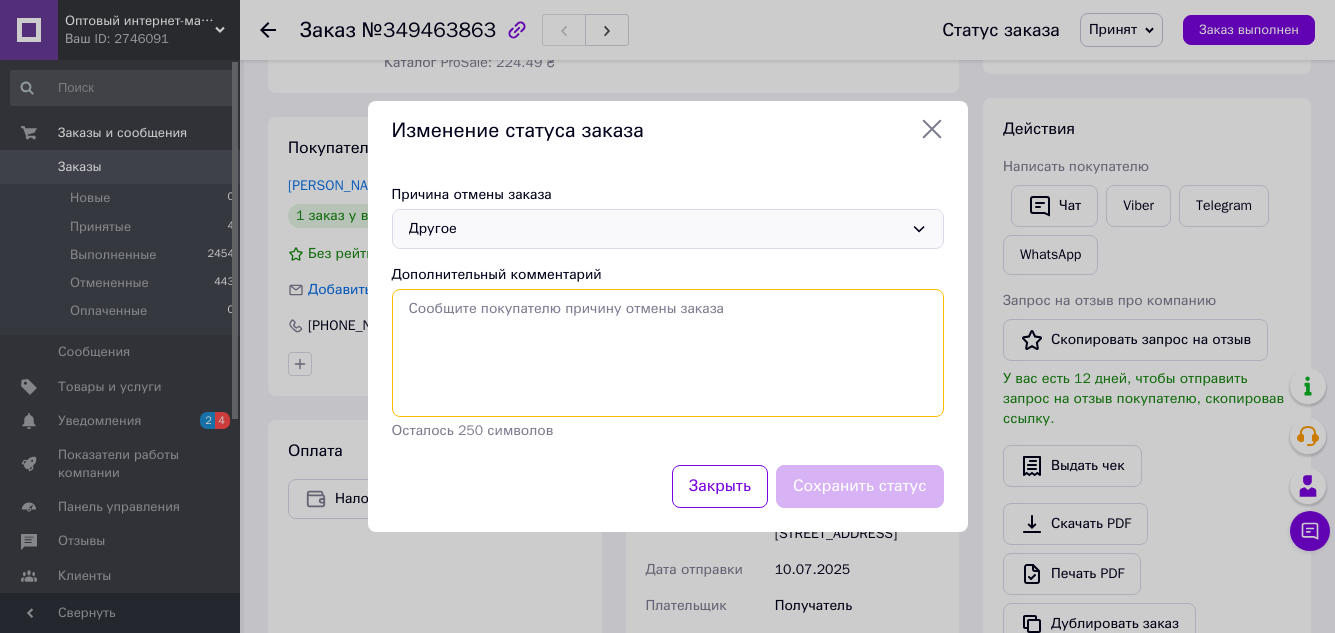 click on "Дополнительный комментарий" at bounding box center (668, 353) 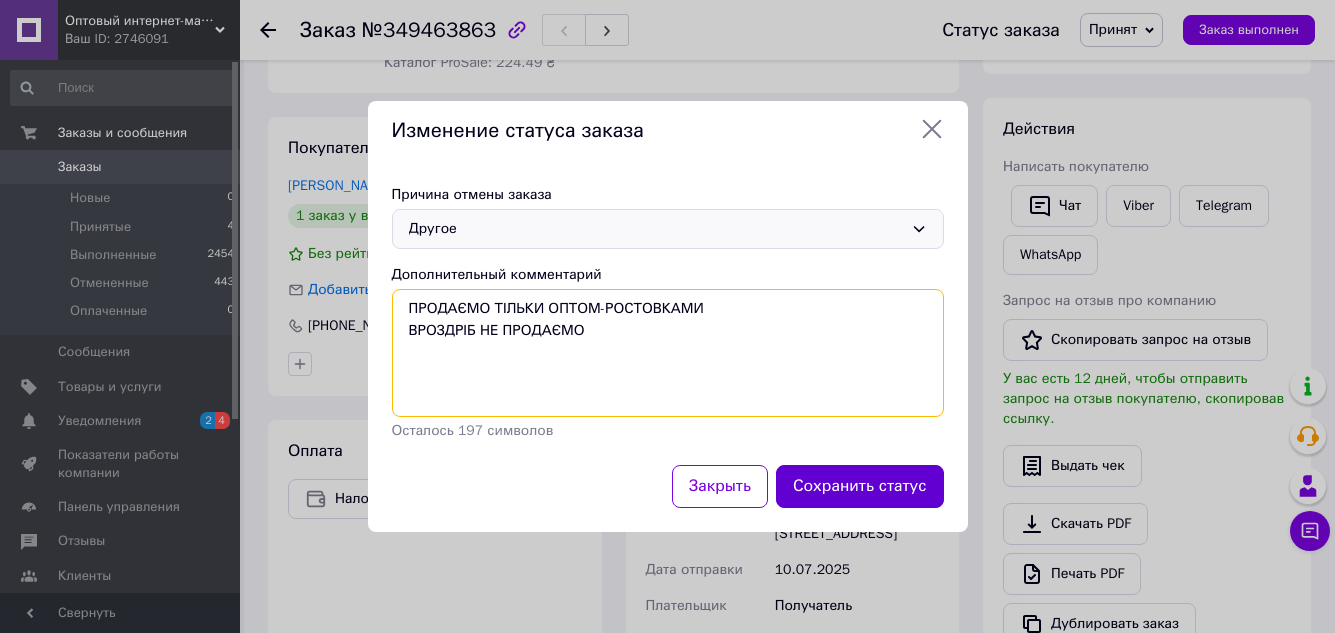 type on "ПРОДАЄМО ТІЛЬКИ ОПТОМ-РОСТОВКАМИ
ВРОЗДРІБ НЕ ПРОДАЄМО" 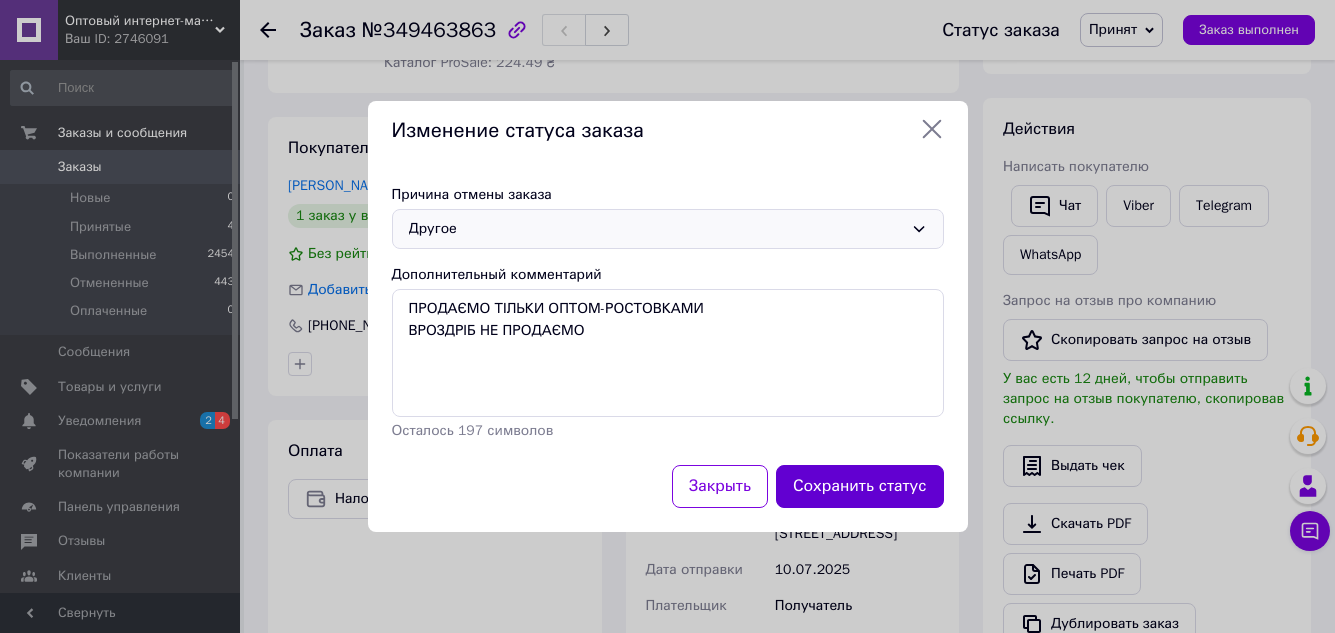 click on "Сохранить статус" at bounding box center (860, 486) 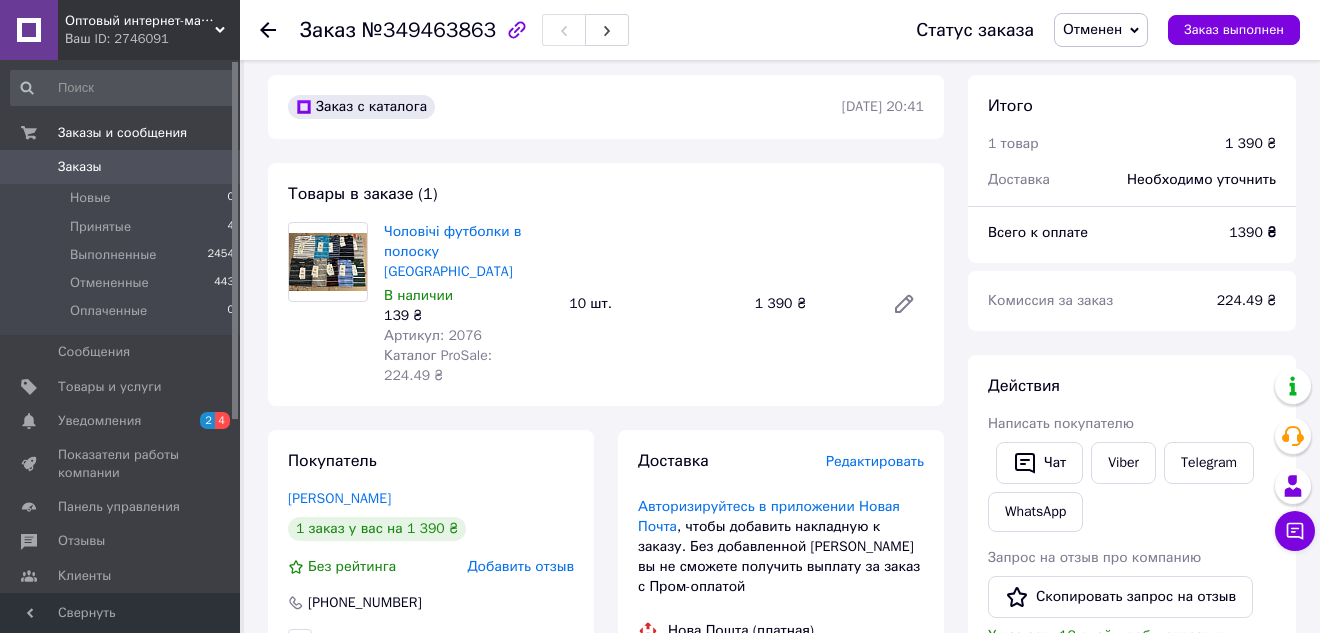 scroll, scrollTop: 2, scrollLeft: 0, axis: vertical 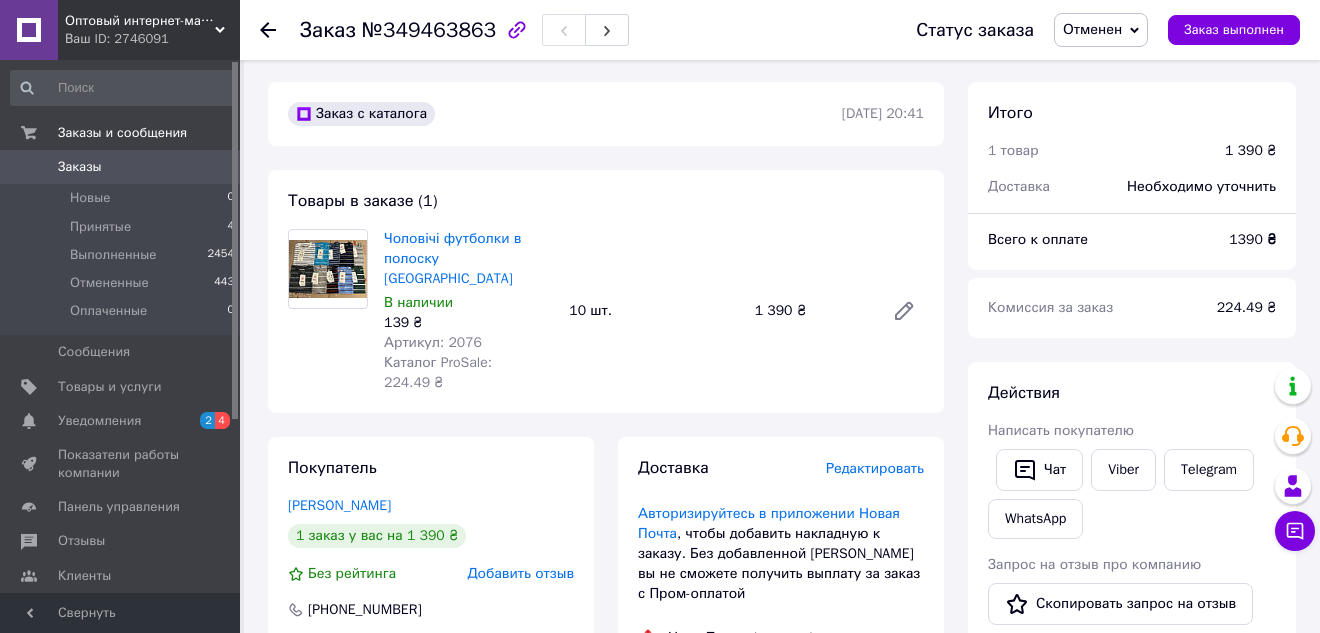 click 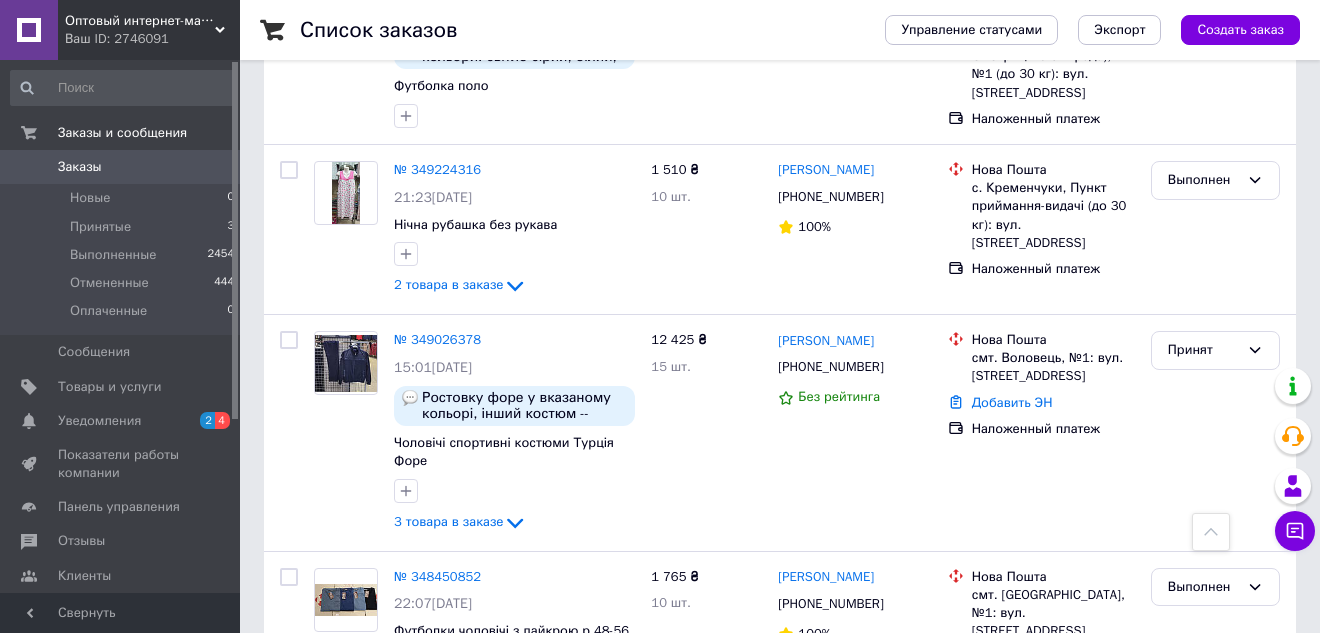 scroll, scrollTop: 2200, scrollLeft: 0, axis: vertical 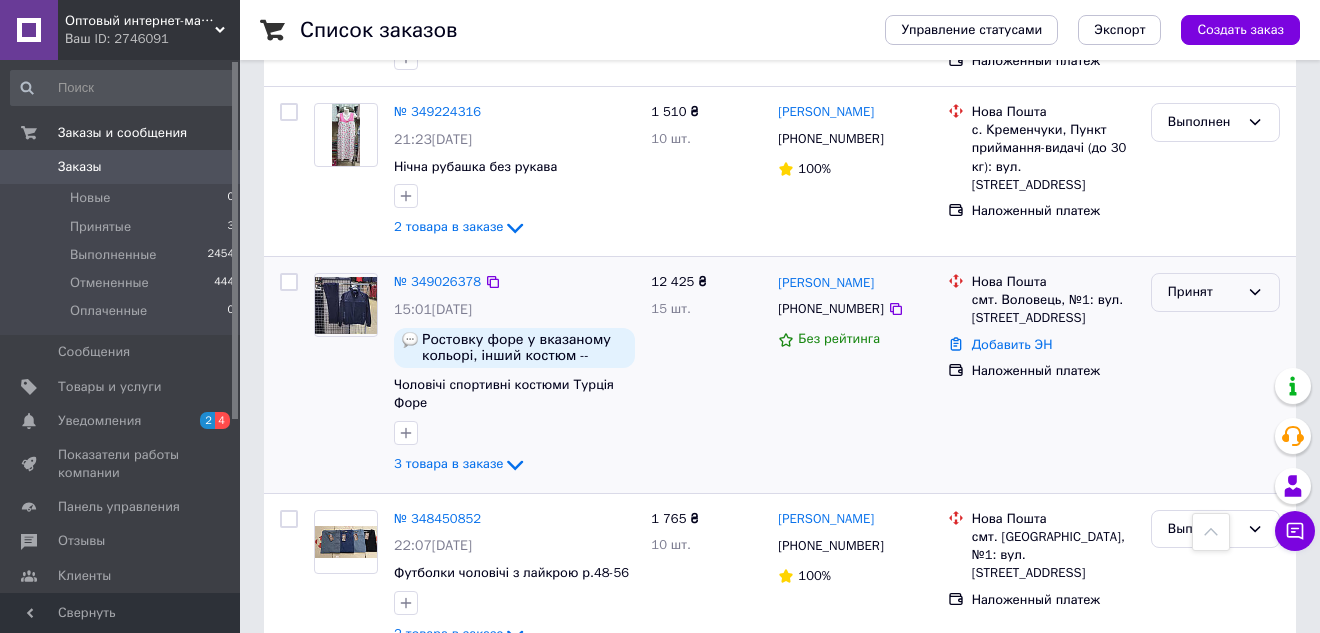 click 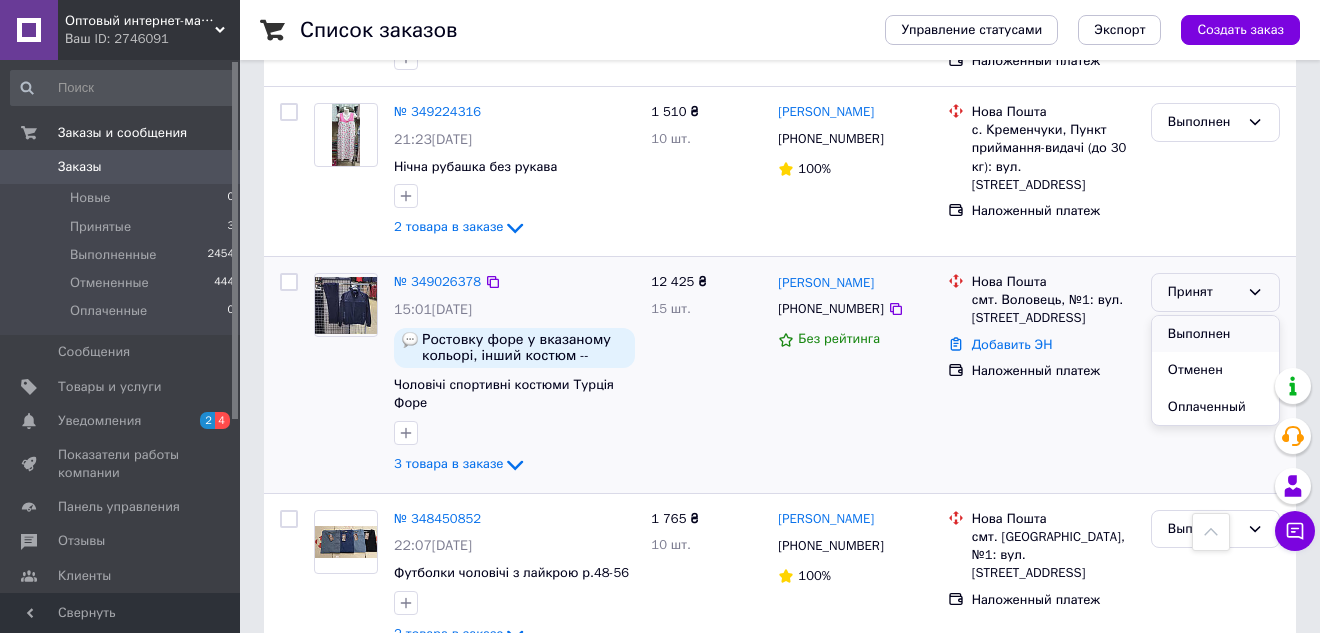 click on "Выполнен" at bounding box center (1215, 334) 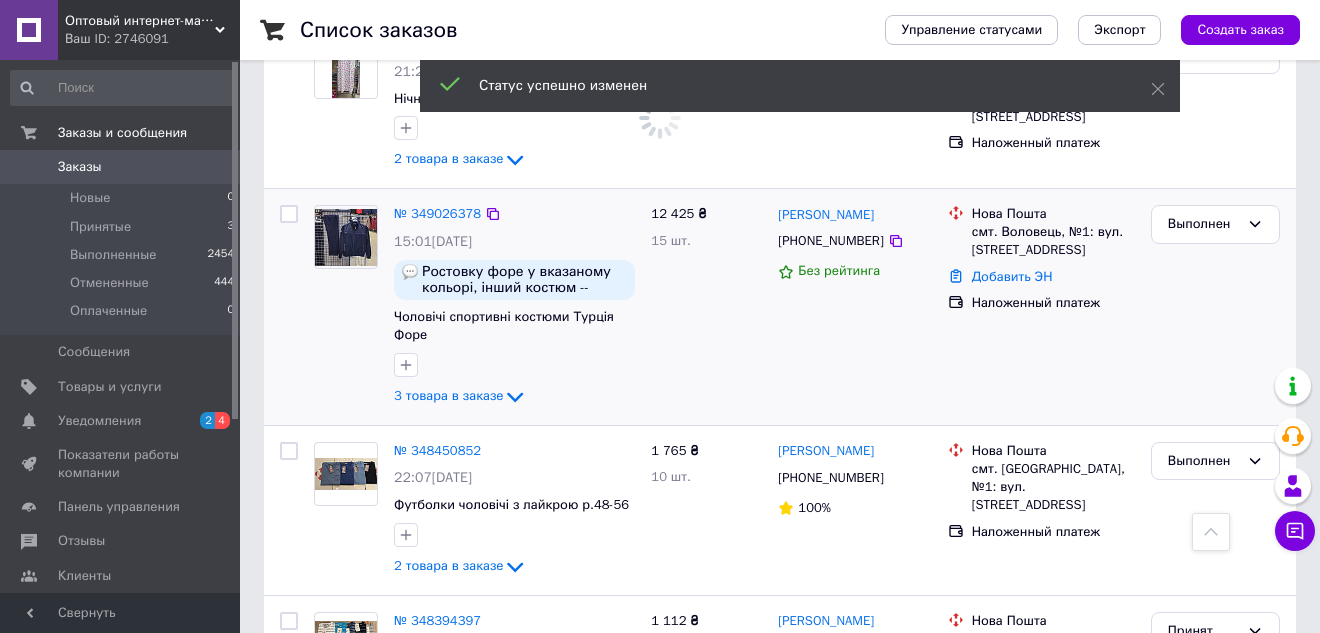 scroll, scrollTop: 2400, scrollLeft: 0, axis: vertical 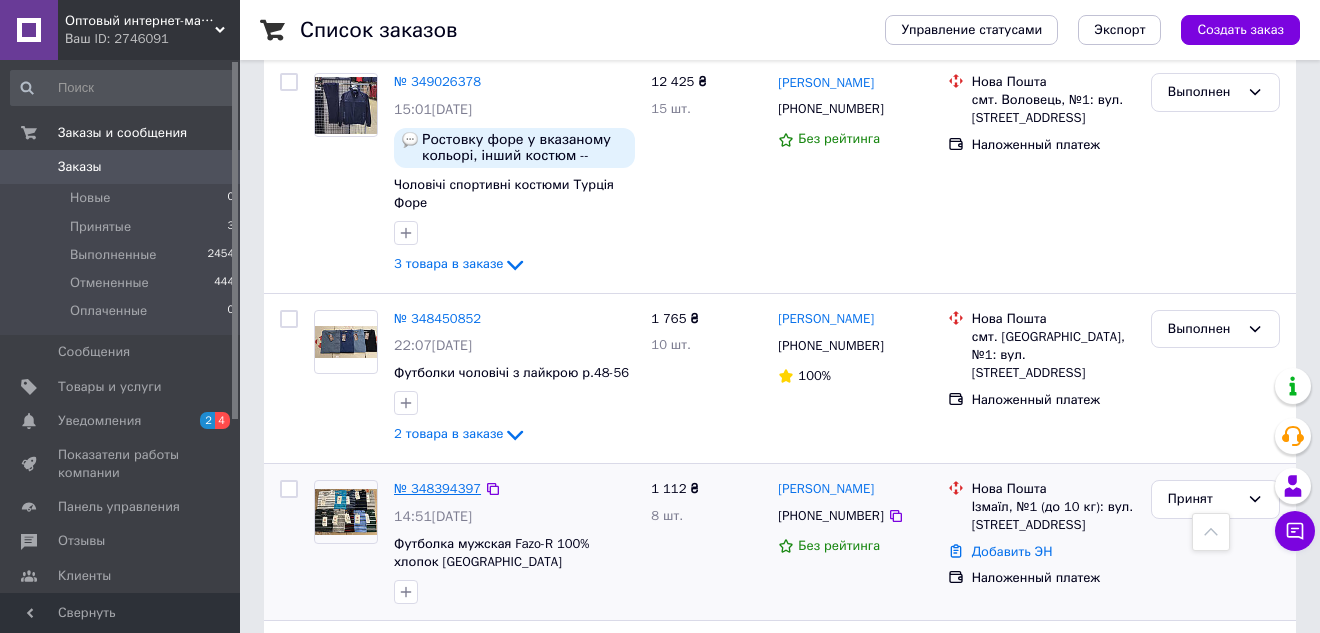 click on "№ 348394397" at bounding box center (437, 488) 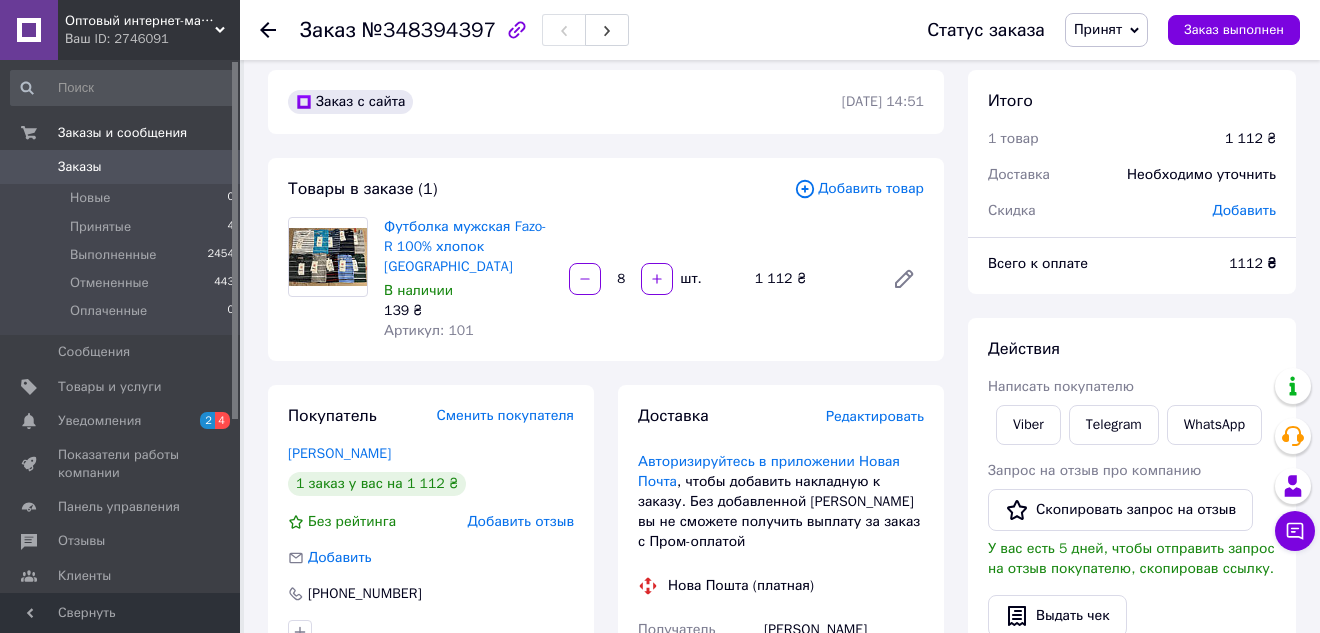 scroll, scrollTop: 0, scrollLeft: 0, axis: both 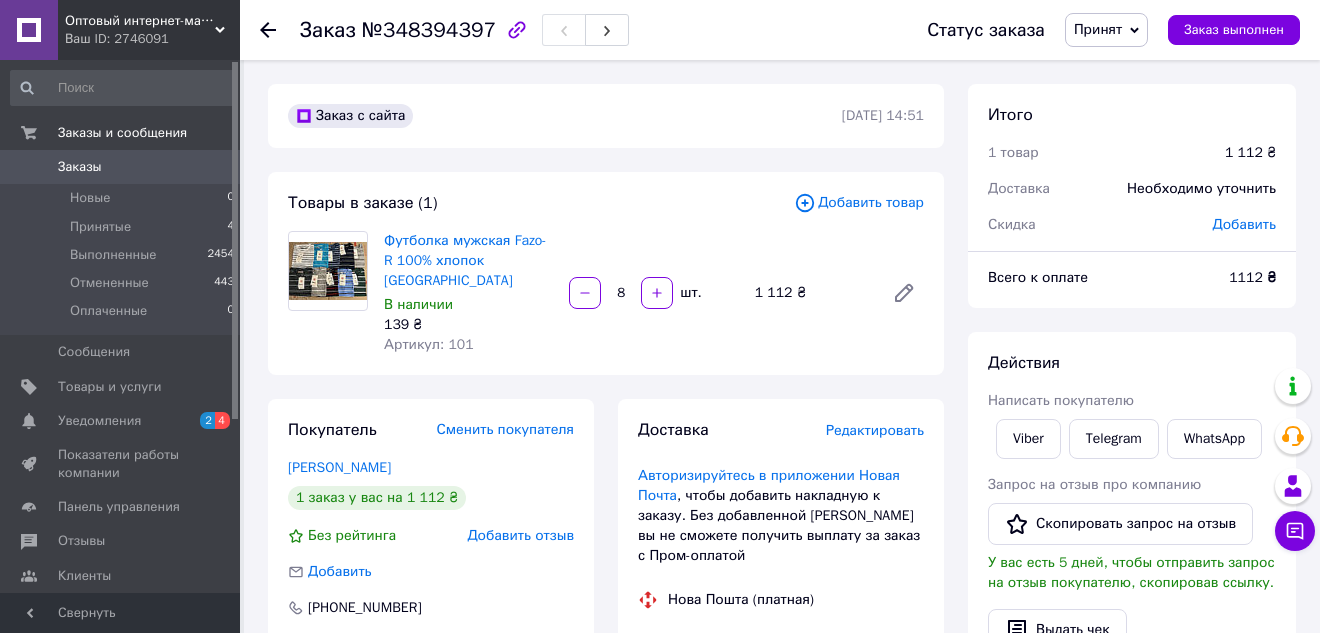 click on "Заказ №348394397 Статус заказа Принят Выполнен Отменен Оплаченный Заказ выполнен" at bounding box center (780, 30) 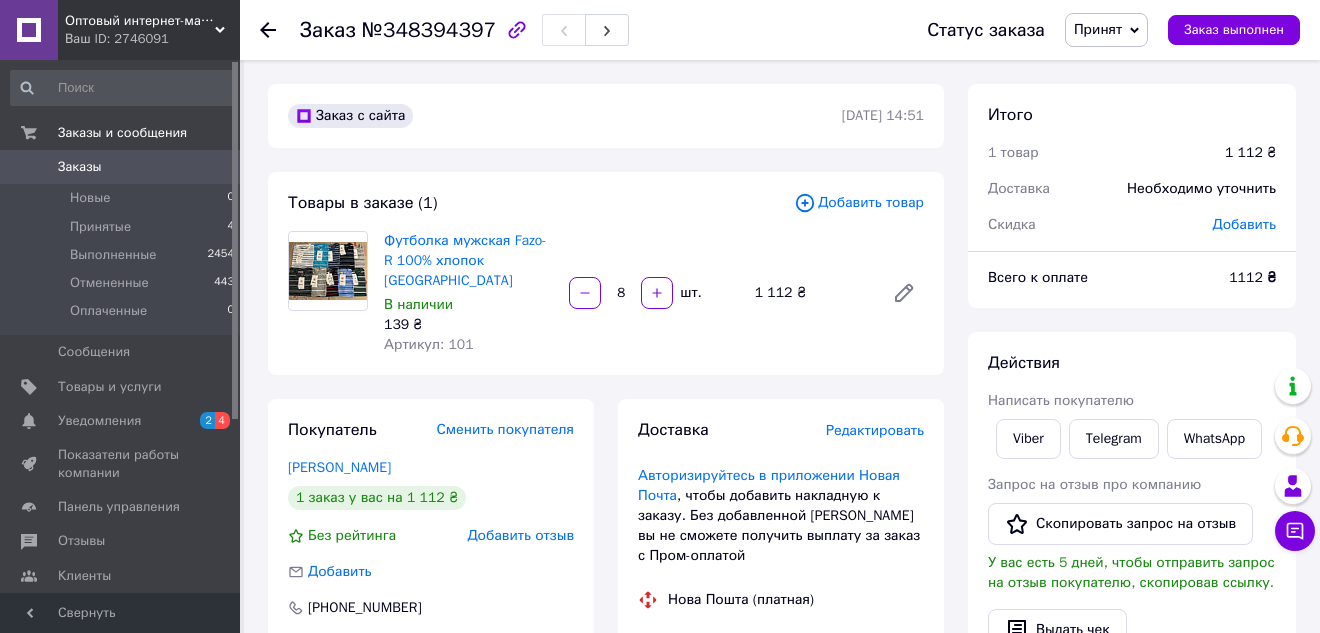 click 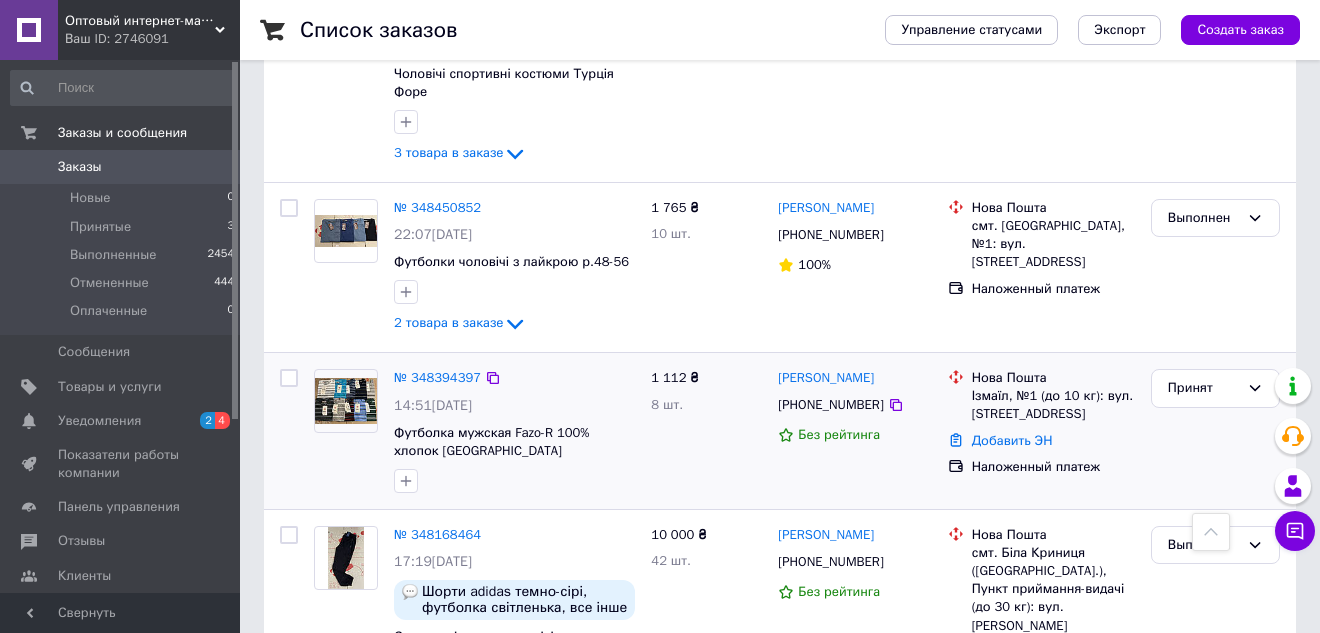 scroll, scrollTop: 2500, scrollLeft: 0, axis: vertical 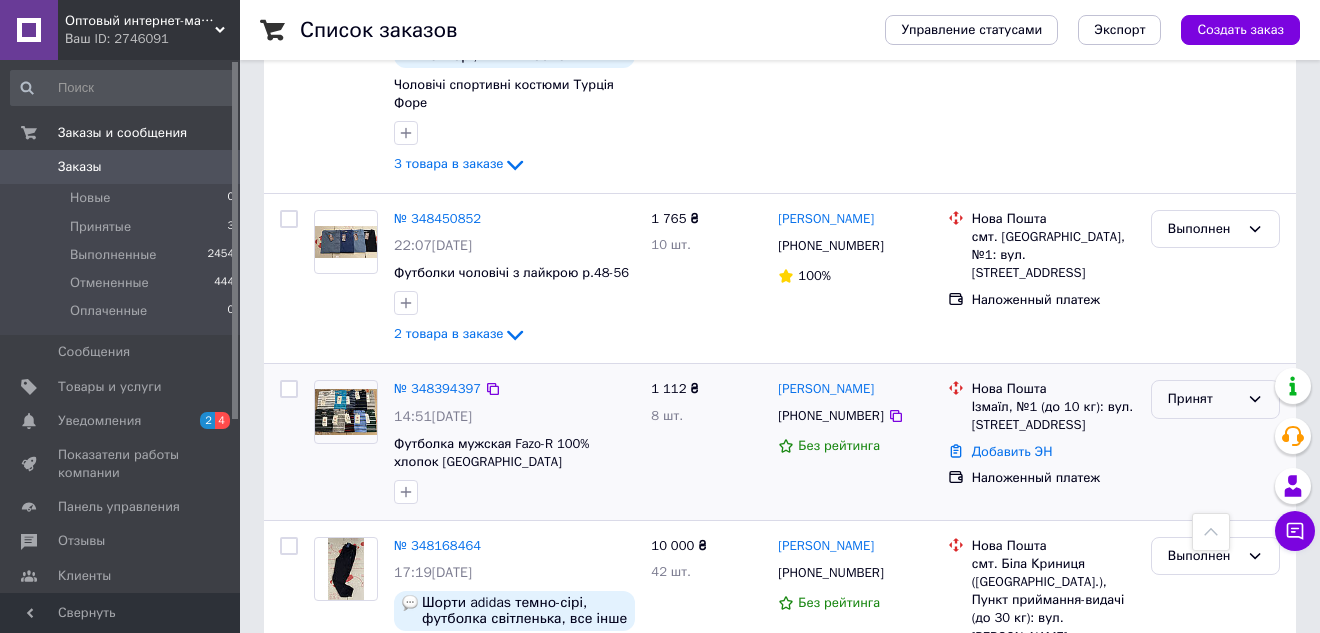 click on "Принят" at bounding box center [1215, 399] 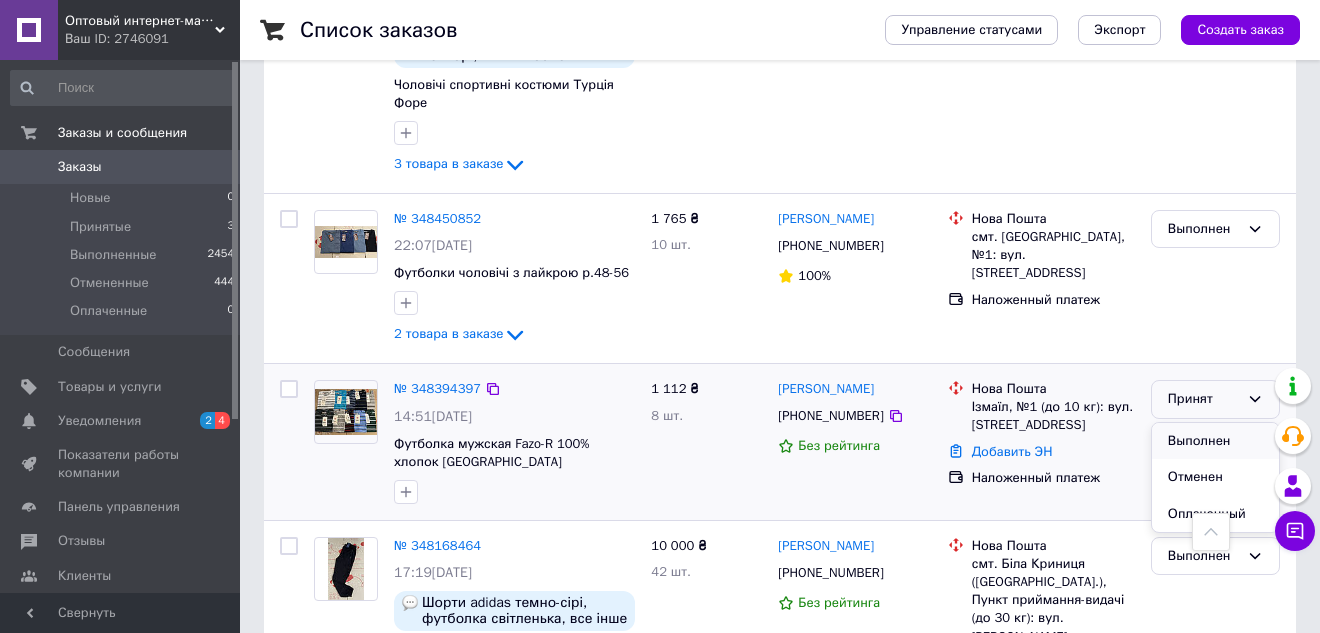 click on "Выполнен" at bounding box center (1215, 441) 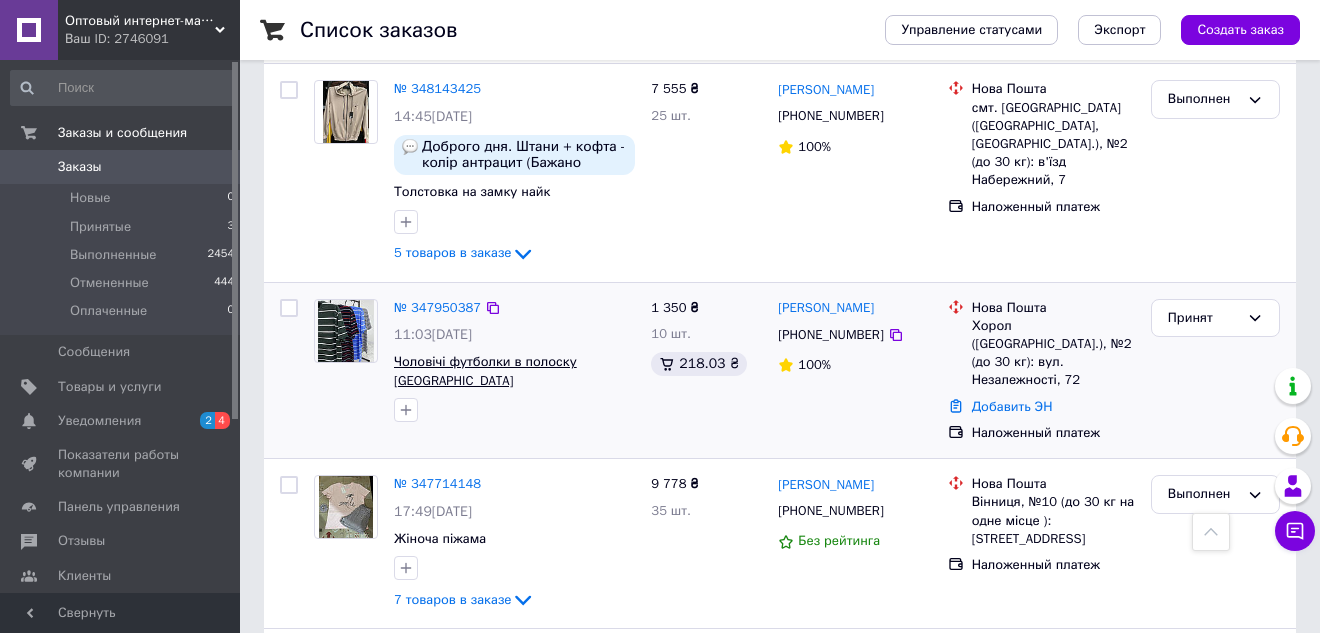 scroll, scrollTop: 3185, scrollLeft: 0, axis: vertical 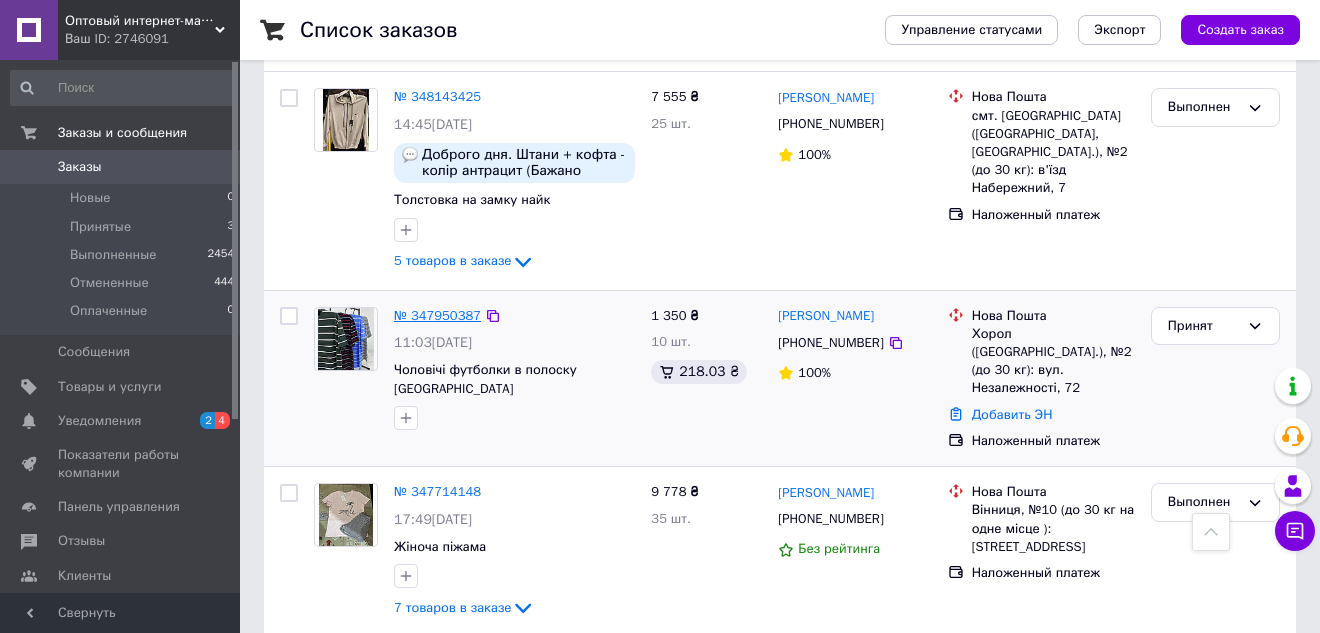 click on "№ 347950387" at bounding box center (437, 315) 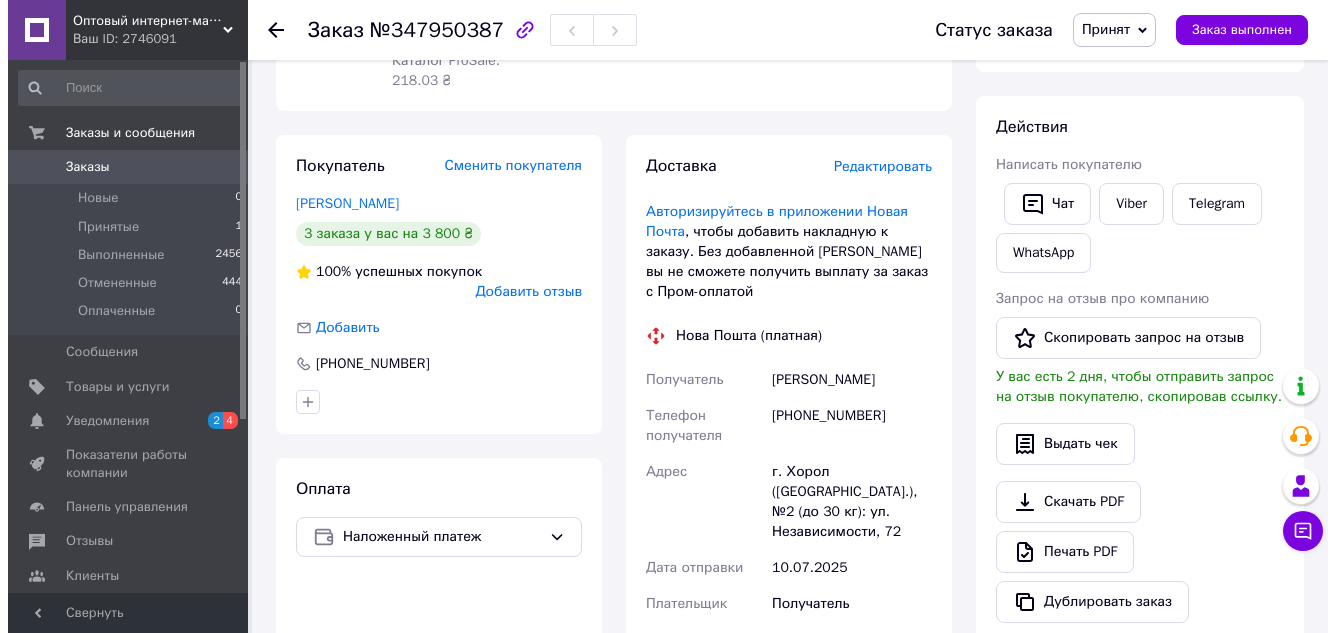 scroll, scrollTop: 0, scrollLeft: 0, axis: both 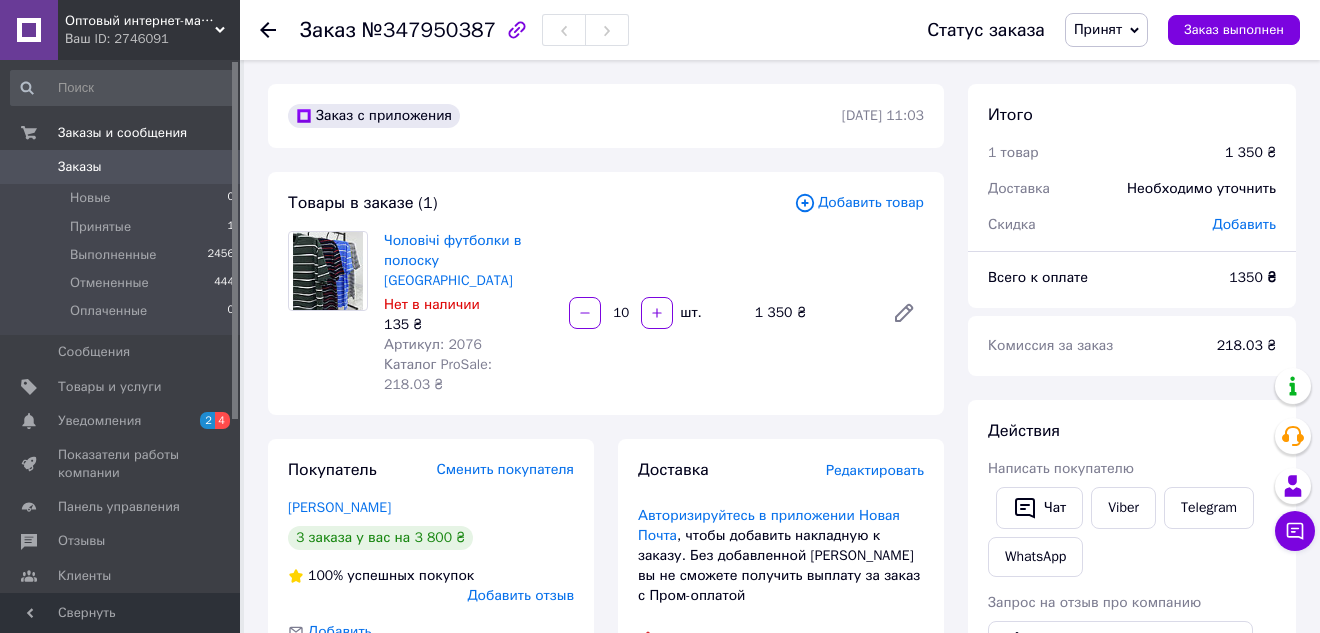 click on "Принят" at bounding box center (1106, 30) 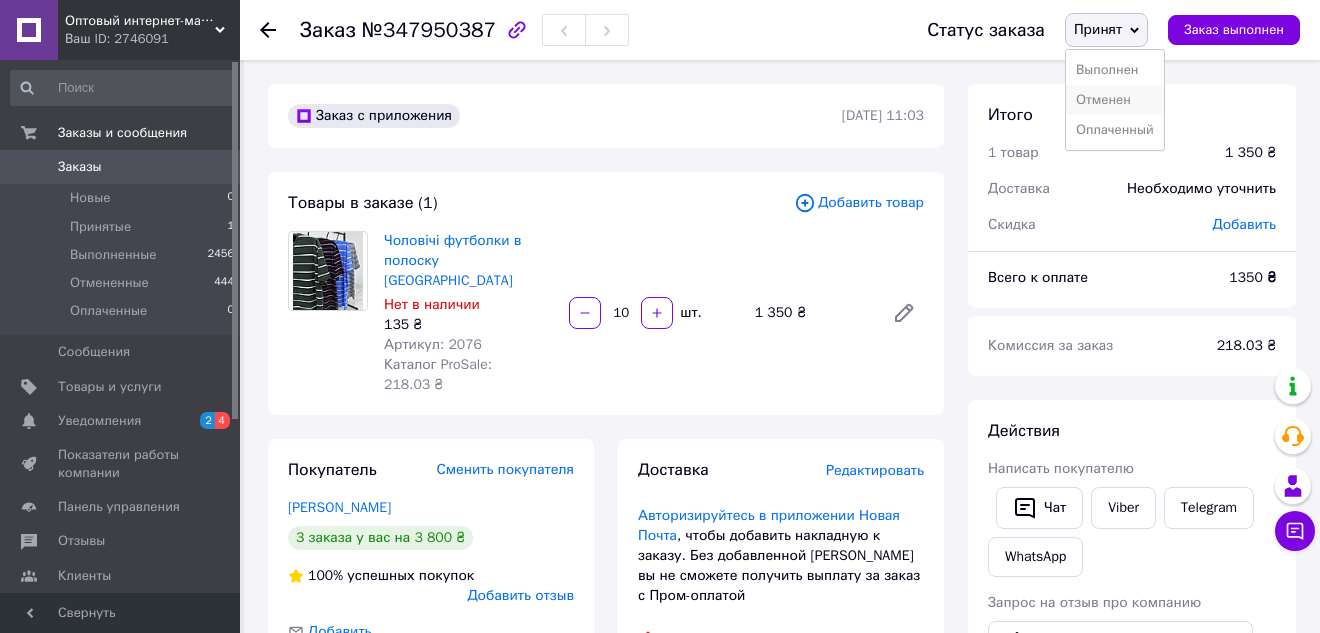 click on "Отменен" at bounding box center (1115, 100) 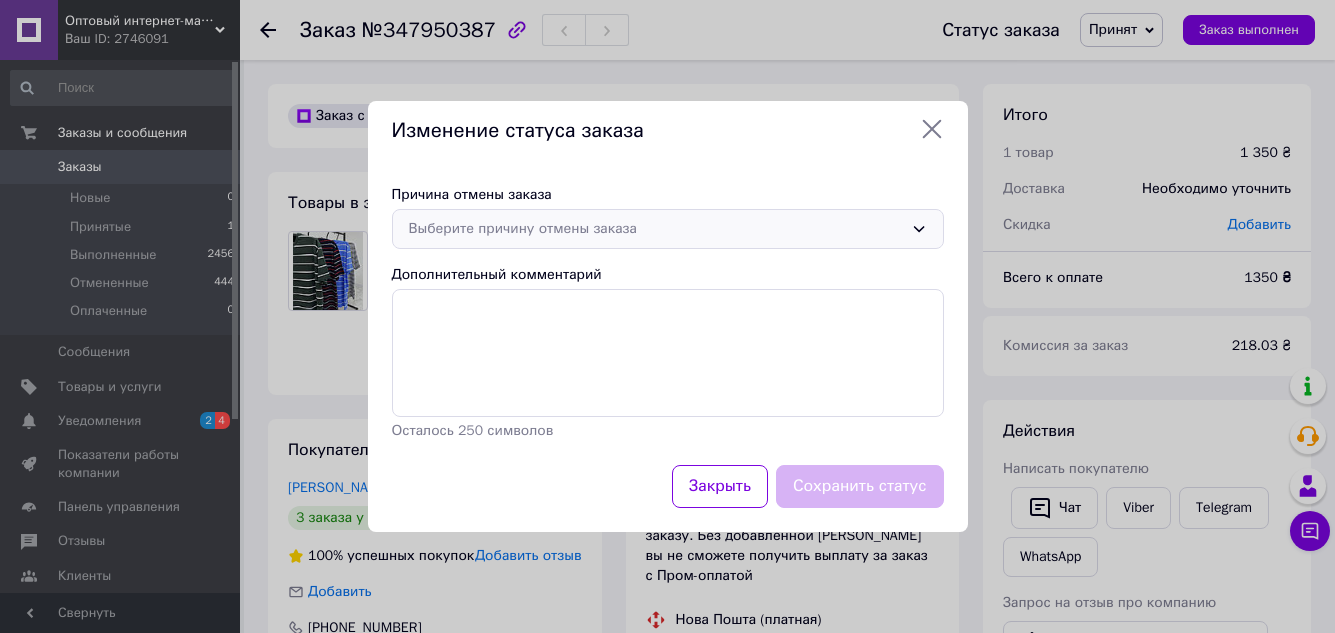 click on "Выберите причину отмены заказа" at bounding box center (656, 229) 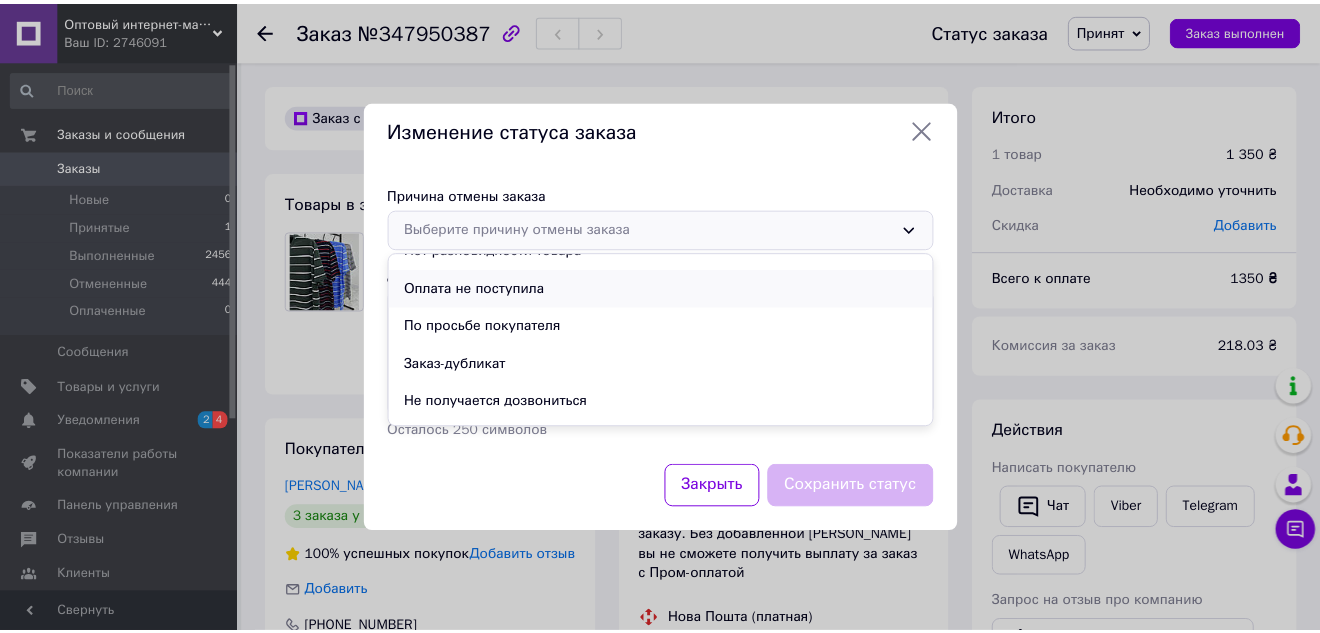scroll, scrollTop: 93, scrollLeft: 0, axis: vertical 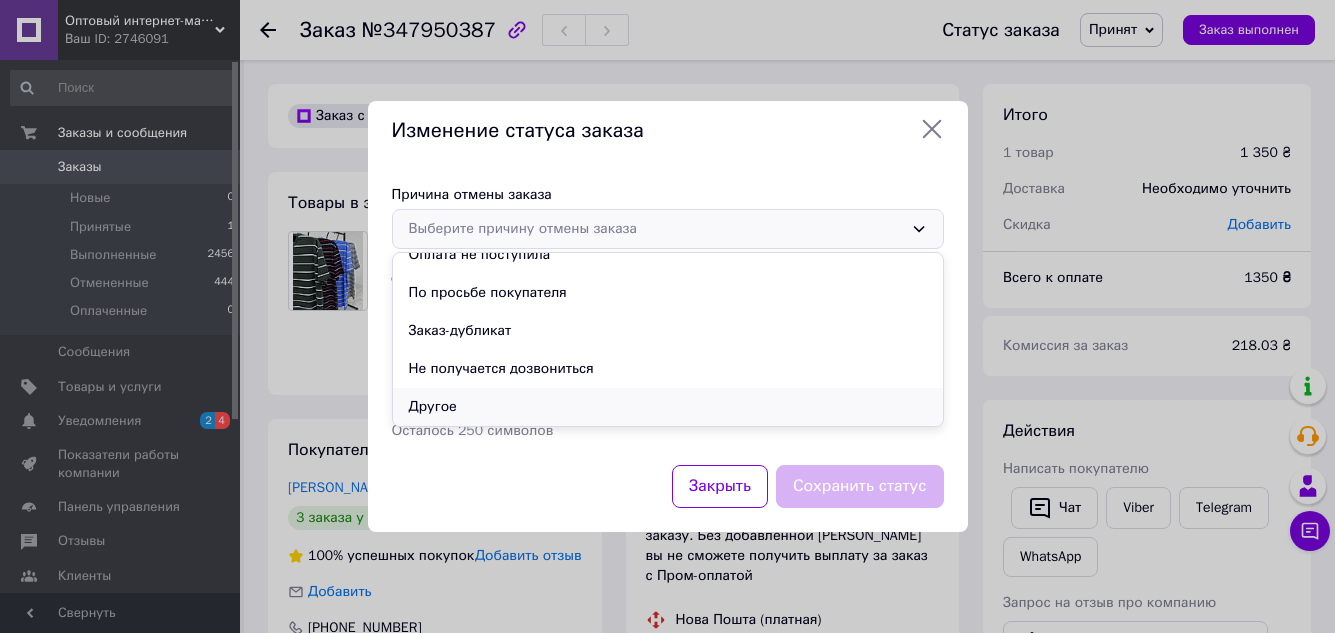 click on "Другое" at bounding box center [668, 407] 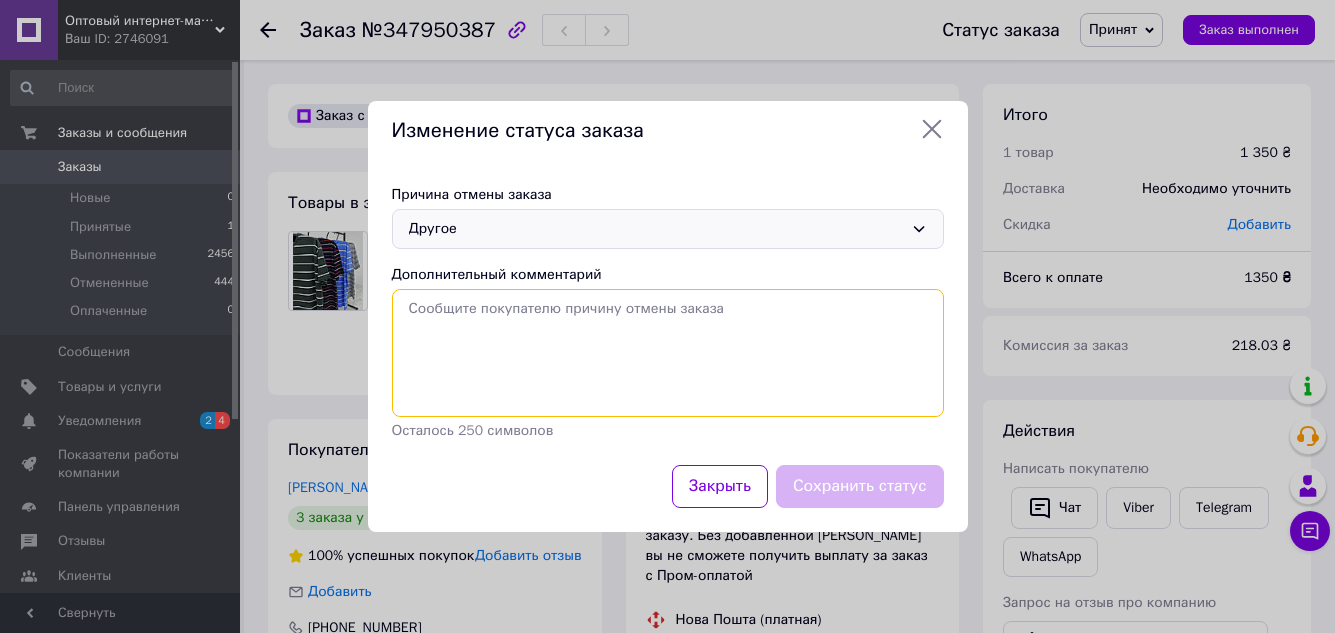 click on "Дополнительный комментарий" at bounding box center [668, 353] 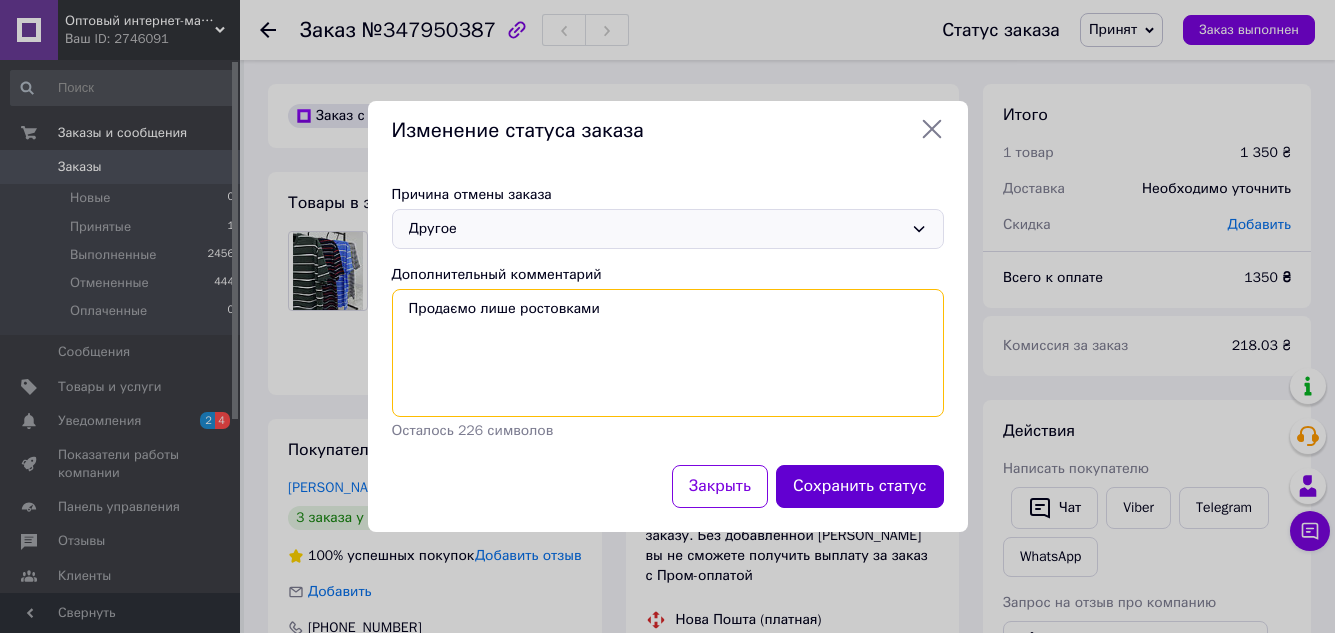 type on "Продаємо лише ростовками" 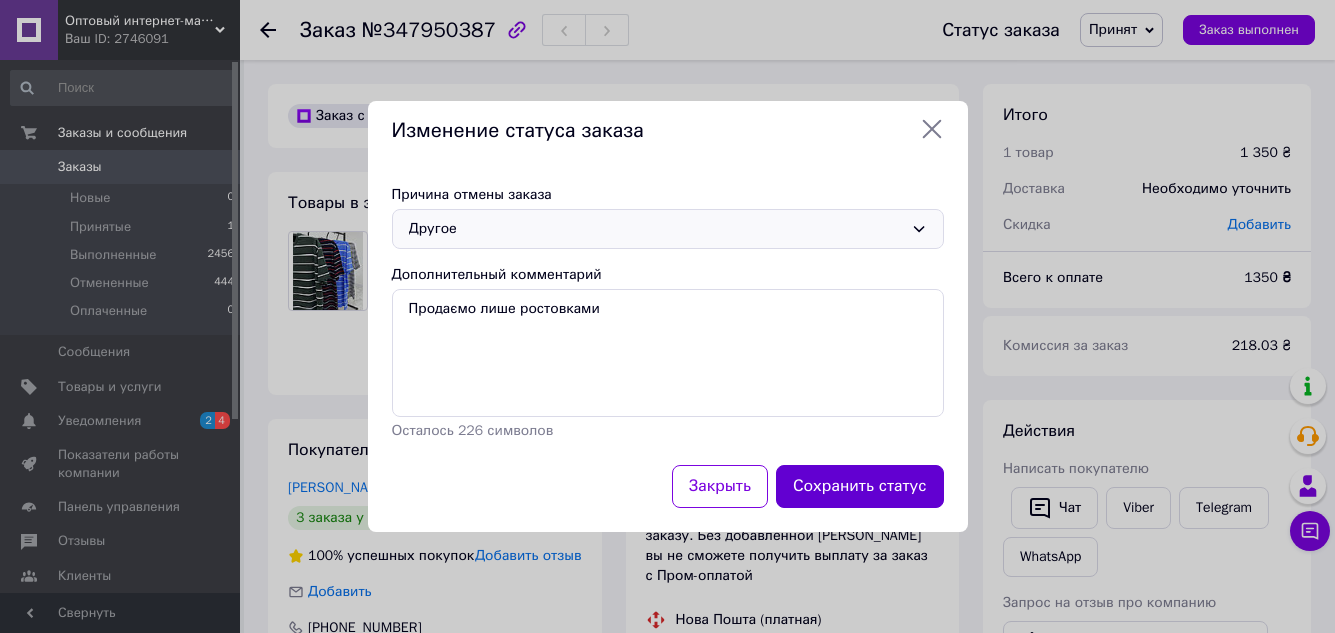click on "Сохранить статус" at bounding box center [860, 486] 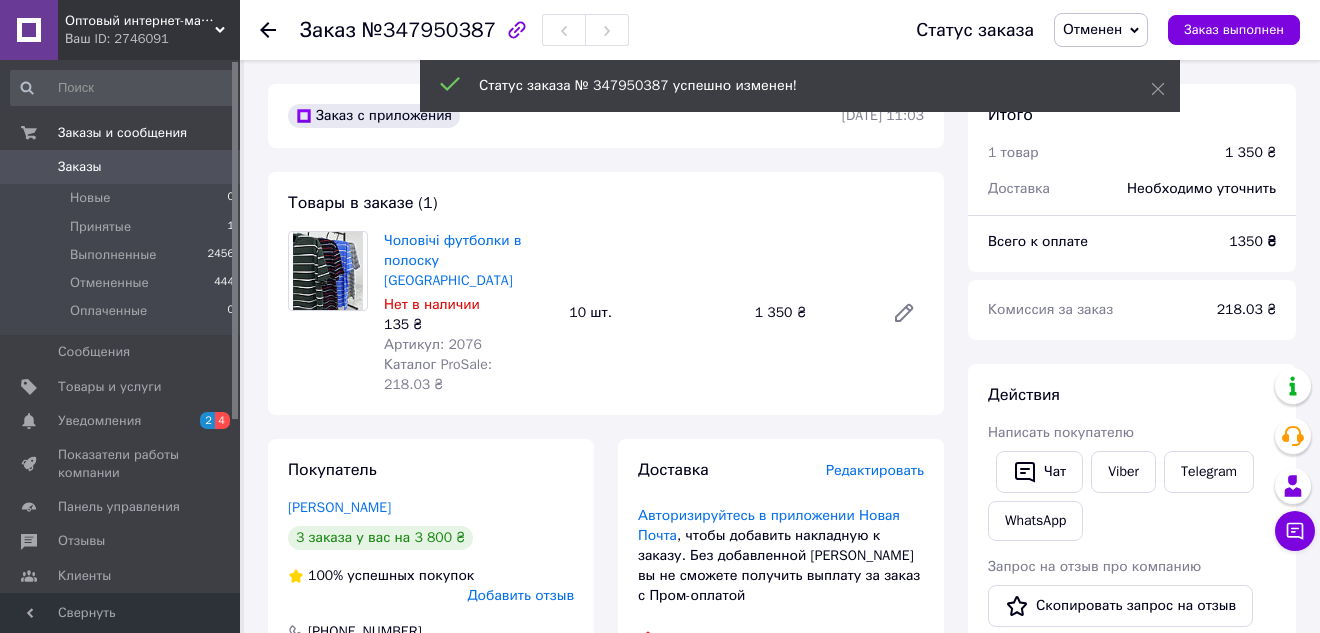 click 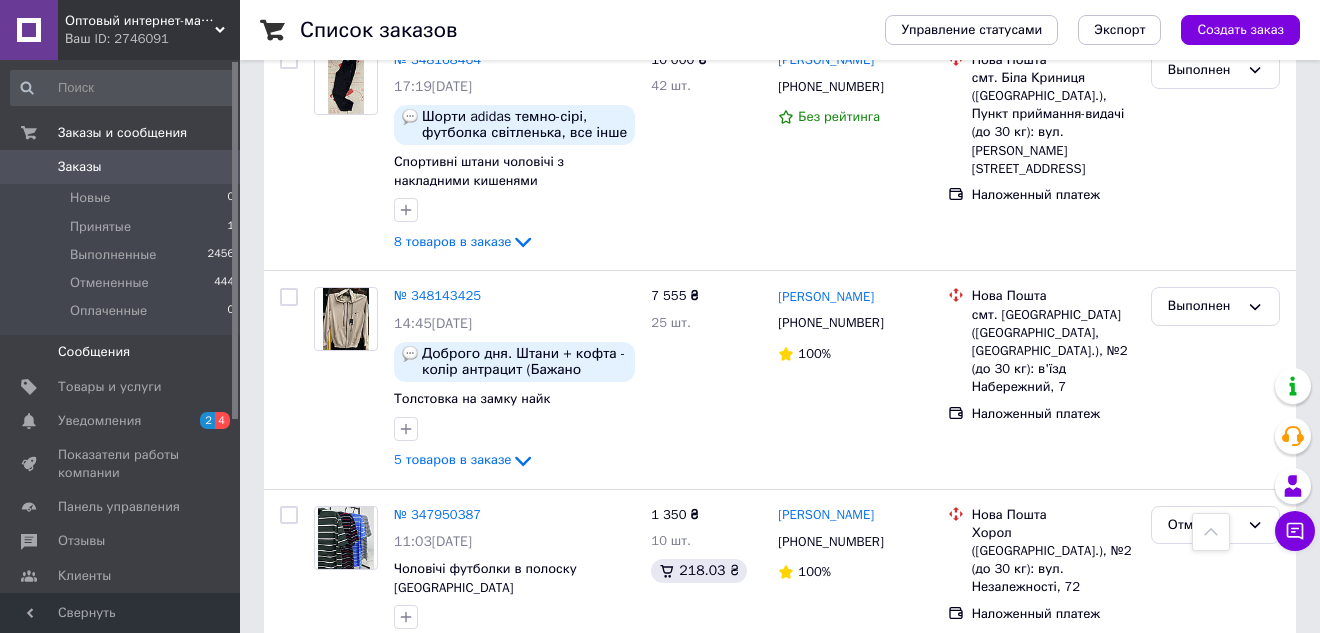 scroll, scrollTop: 2983, scrollLeft: 0, axis: vertical 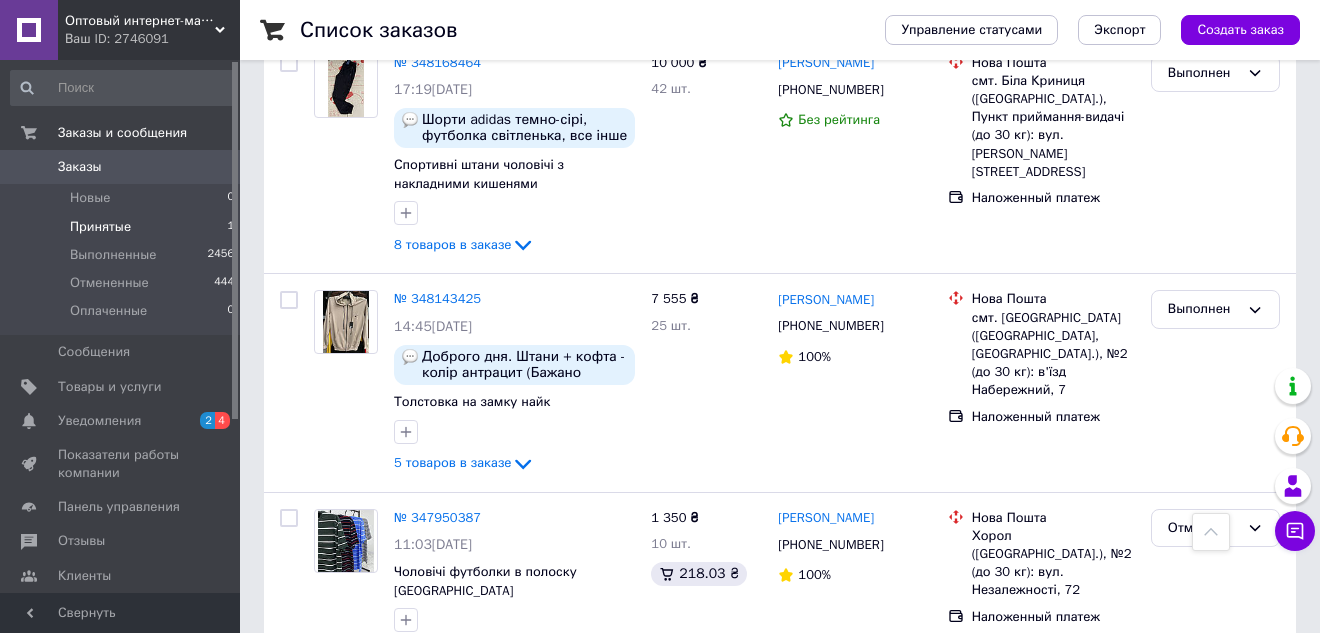 click on "Принятые 1" at bounding box center (123, 227) 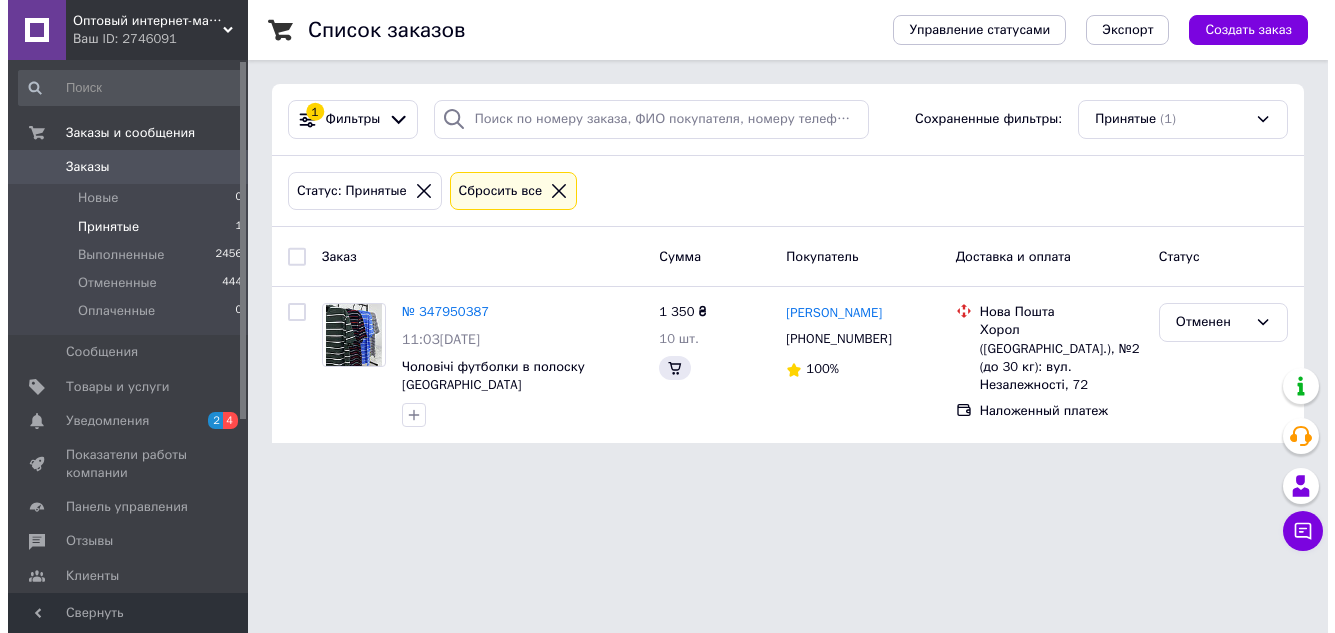 scroll, scrollTop: 0, scrollLeft: 0, axis: both 